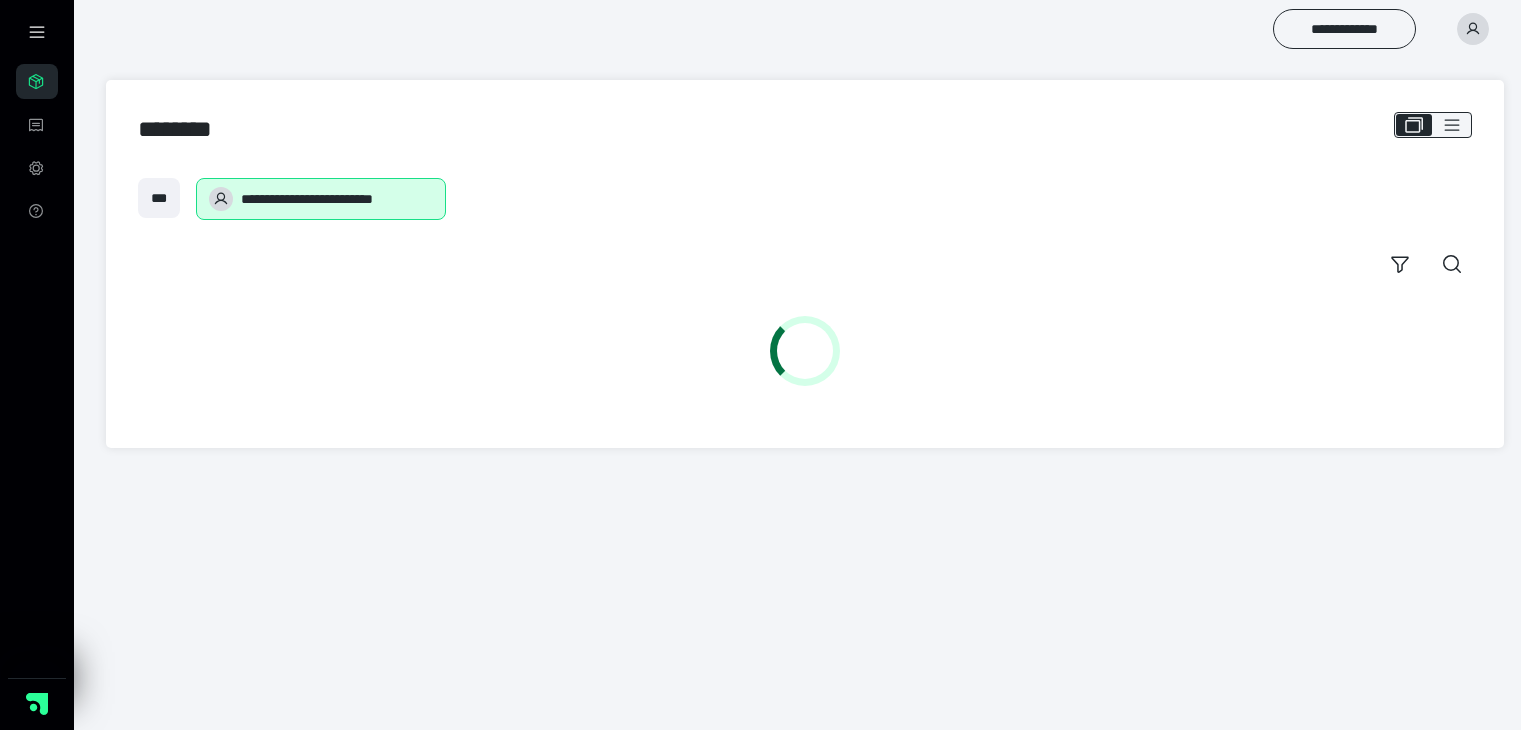scroll, scrollTop: 0, scrollLeft: 0, axis: both 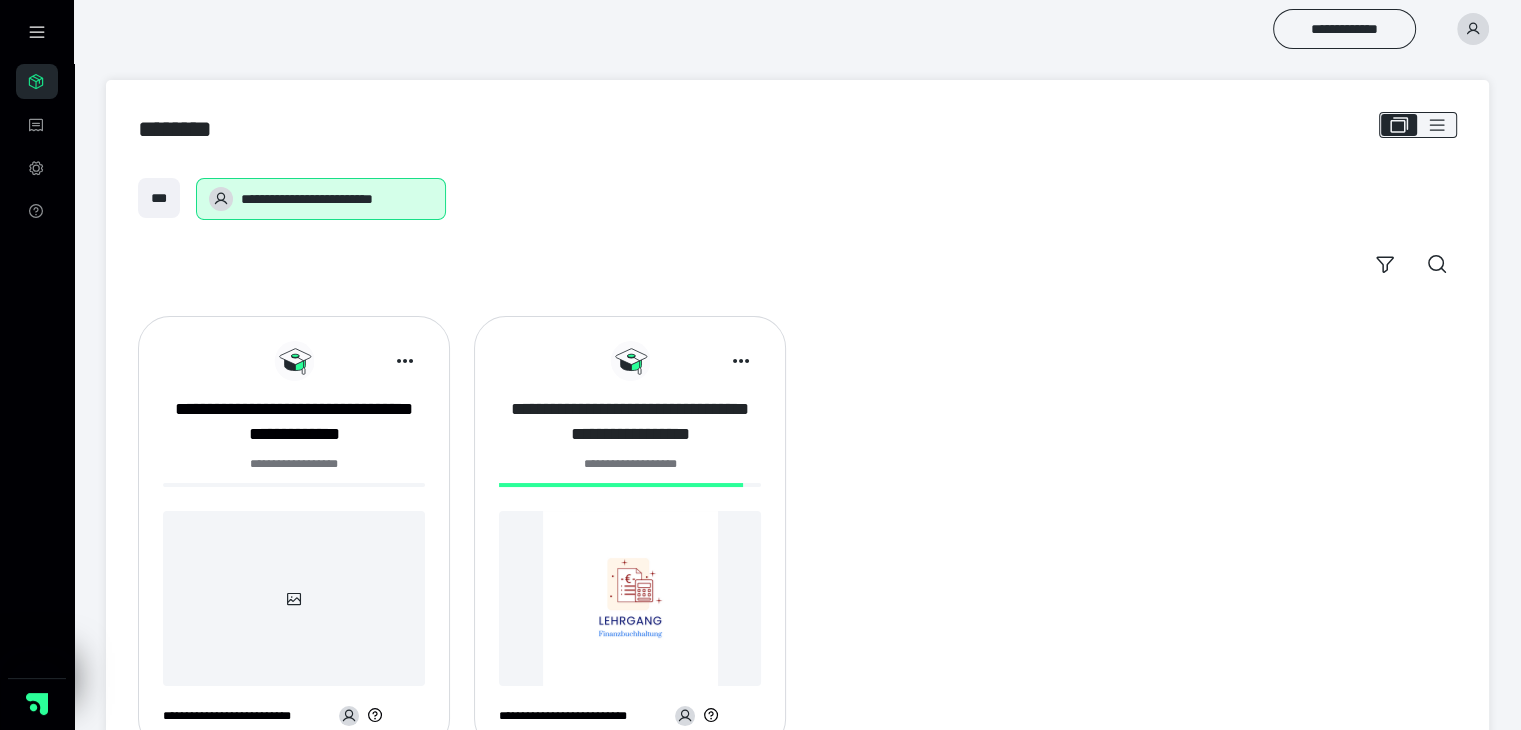 click on "**********" at bounding box center [630, 422] 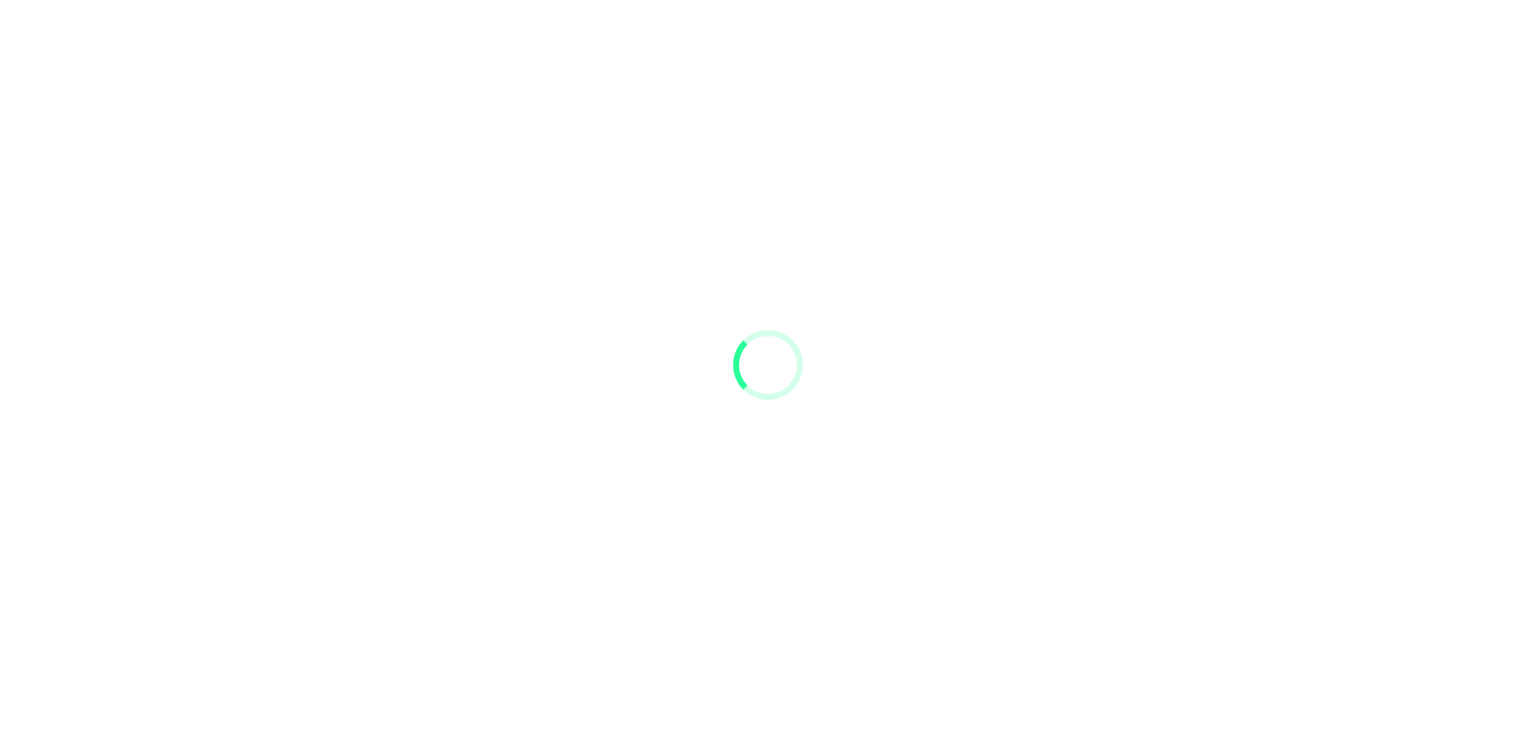 scroll, scrollTop: 0, scrollLeft: 0, axis: both 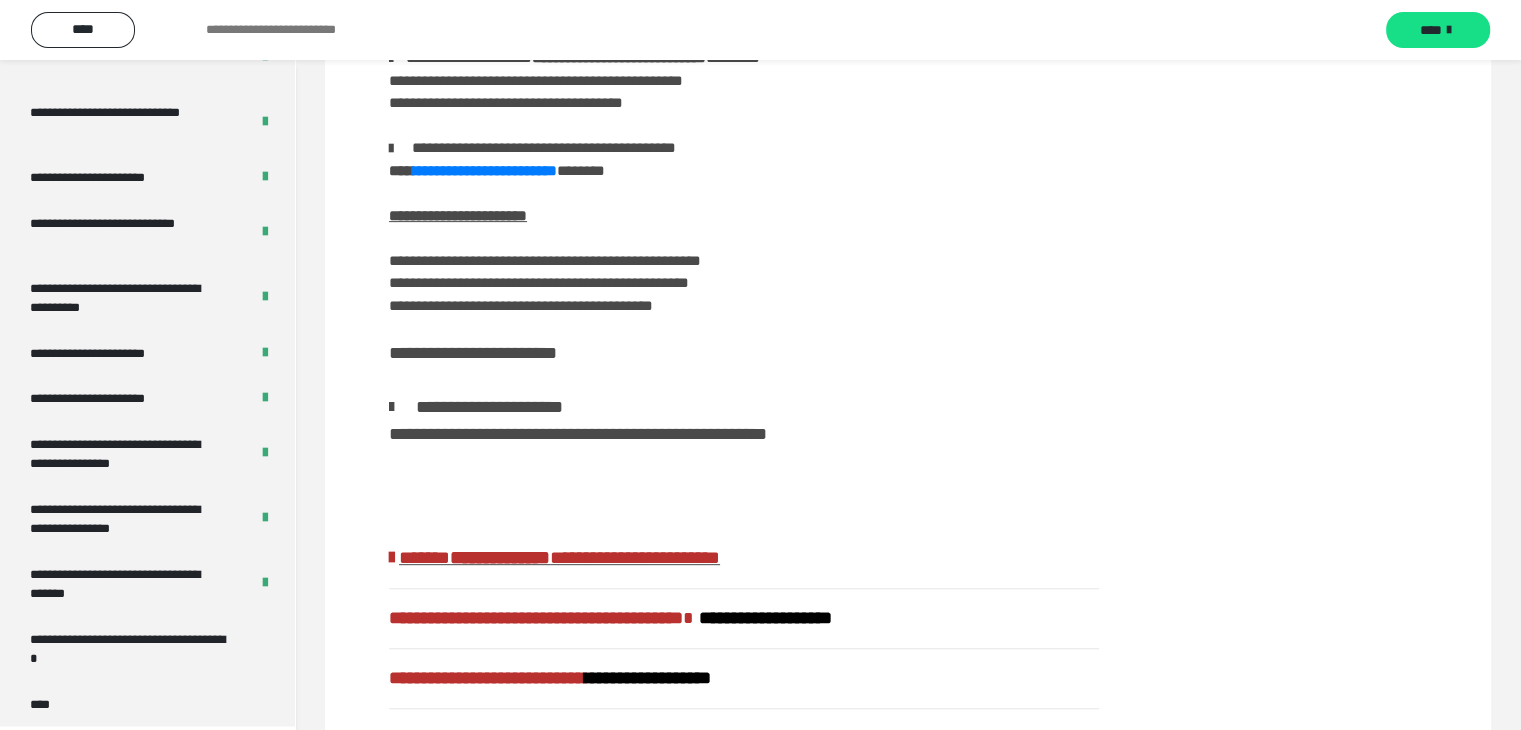 drag, startPoint x: 1146, startPoint y: 150, endPoint x: 1096, endPoint y: 141, distance: 50.803543 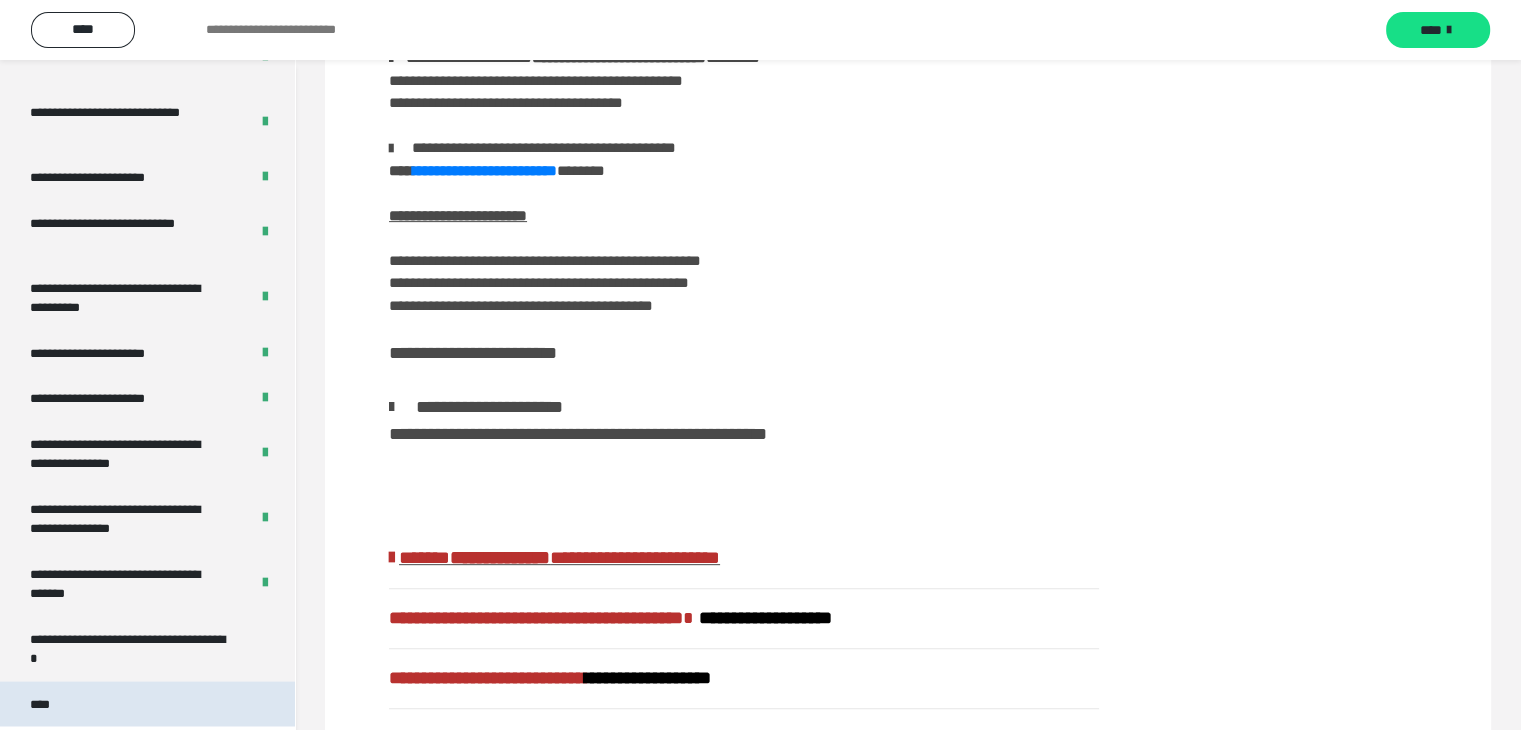 click on "****" at bounding box center (147, 705) 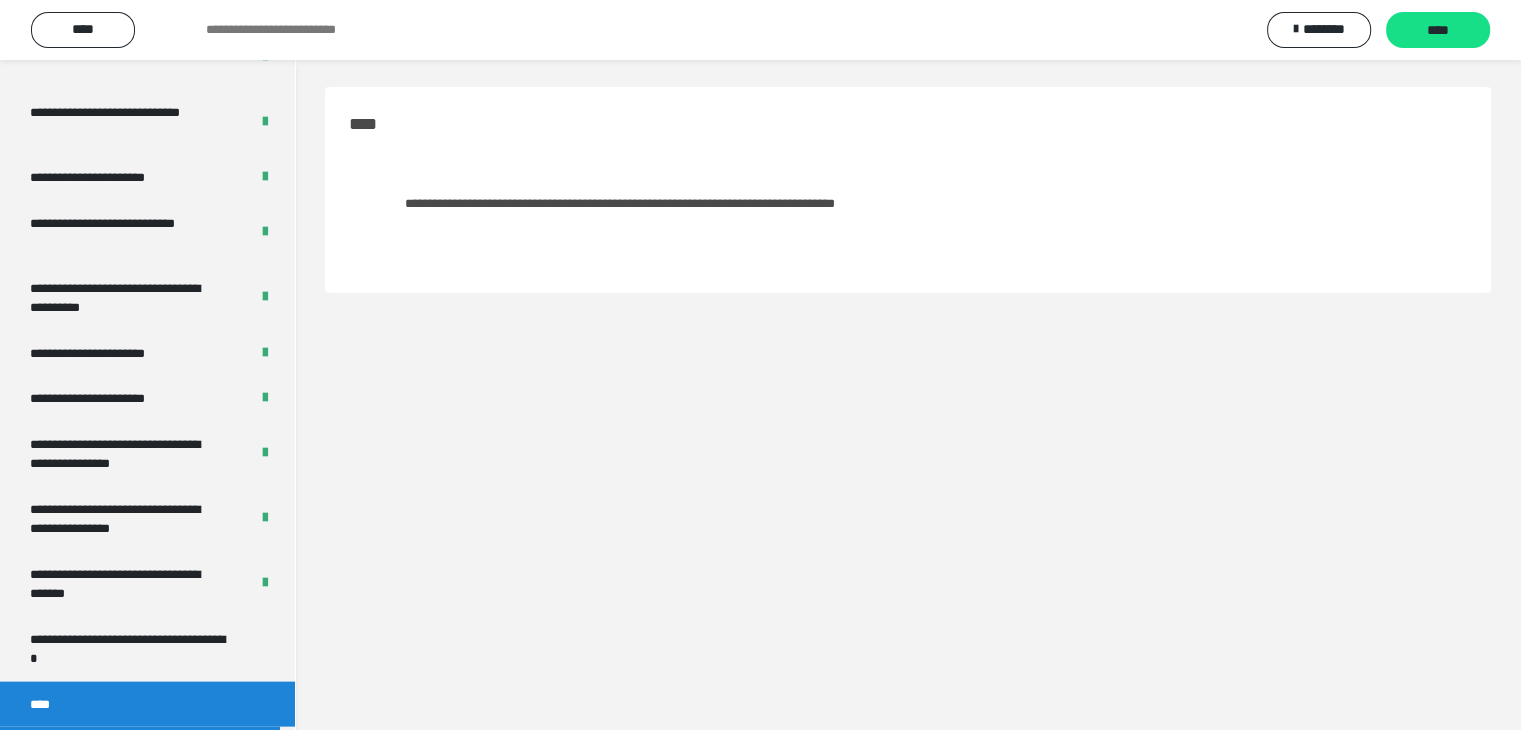 scroll, scrollTop: 0, scrollLeft: 0, axis: both 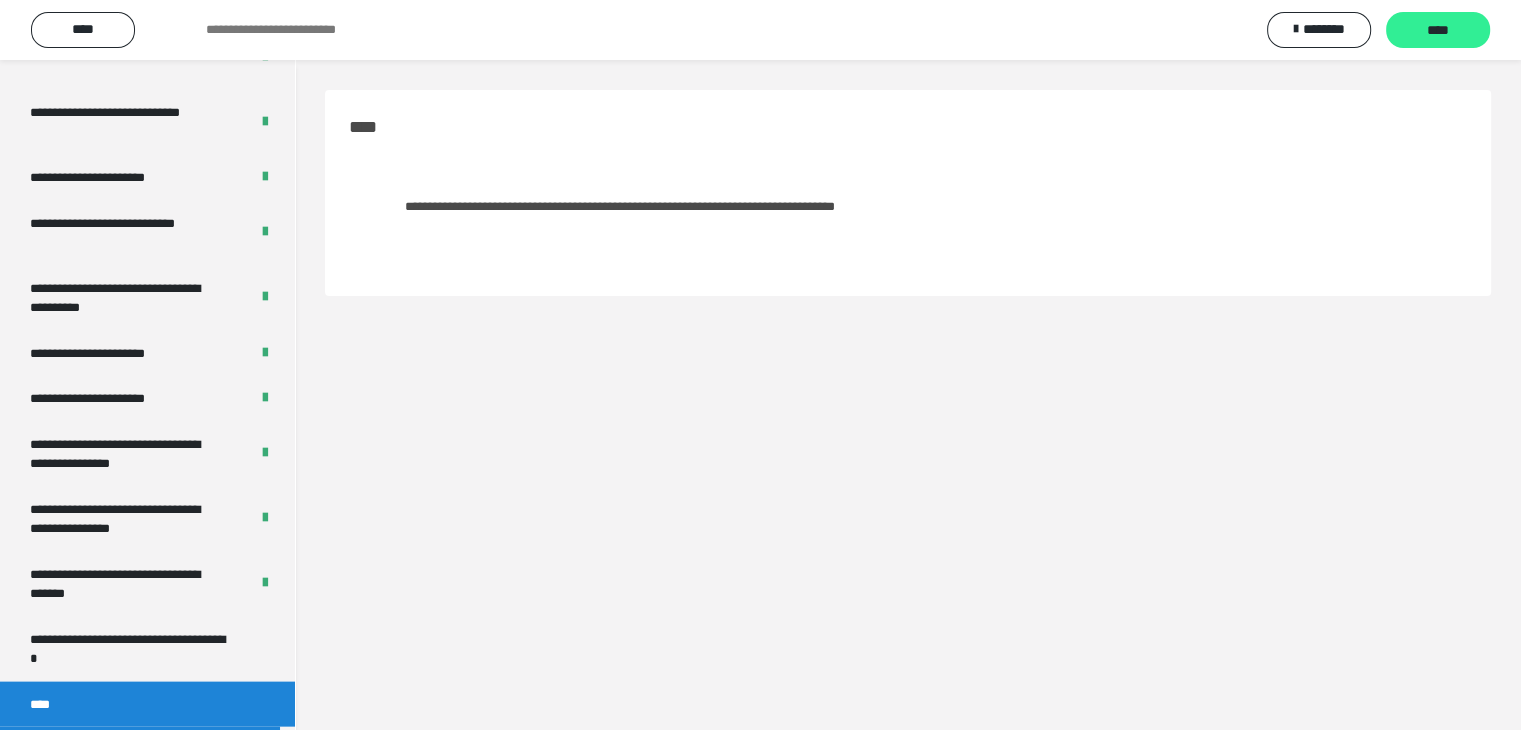 click on "****" at bounding box center [1438, 31] 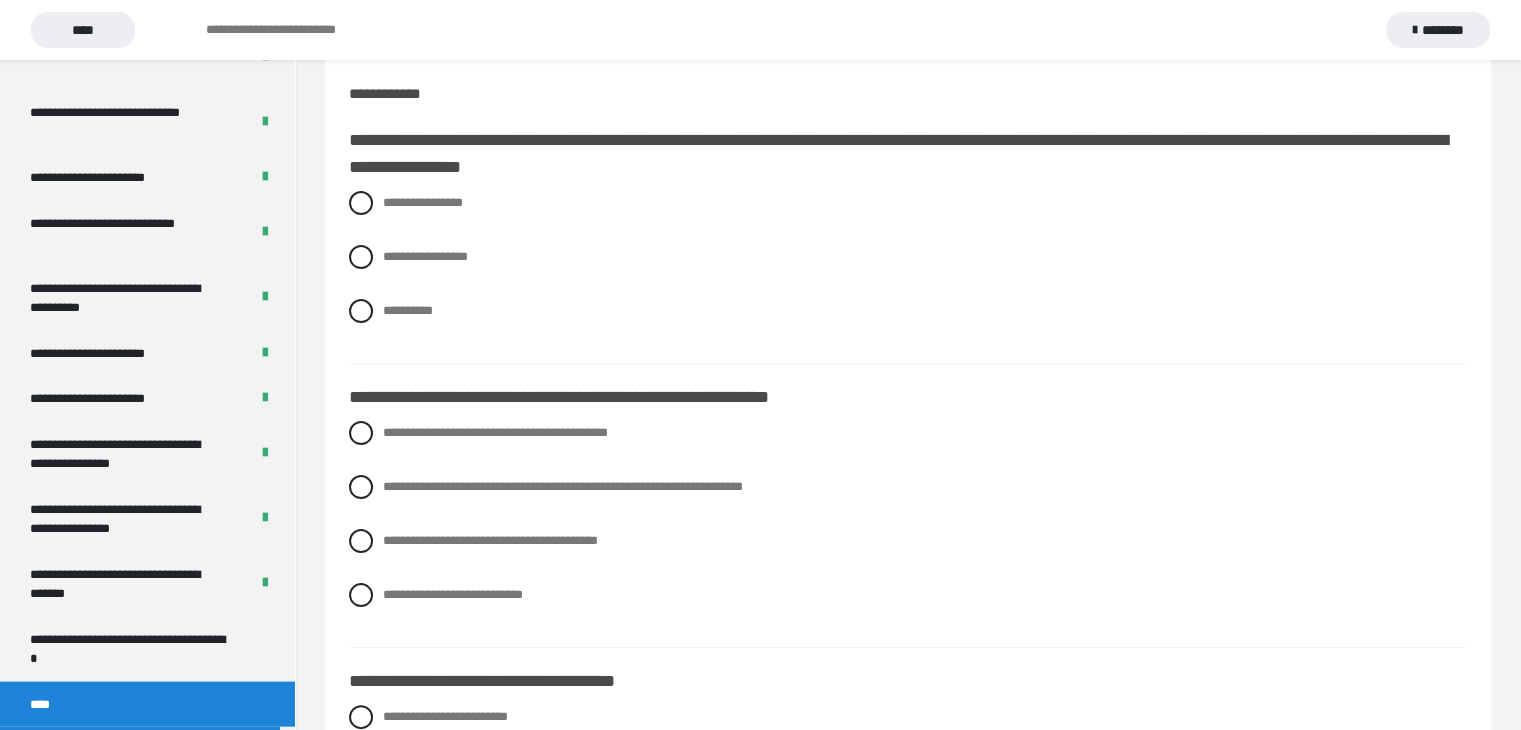 scroll, scrollTop: 300, scrollLeft: 0, axis: vertical 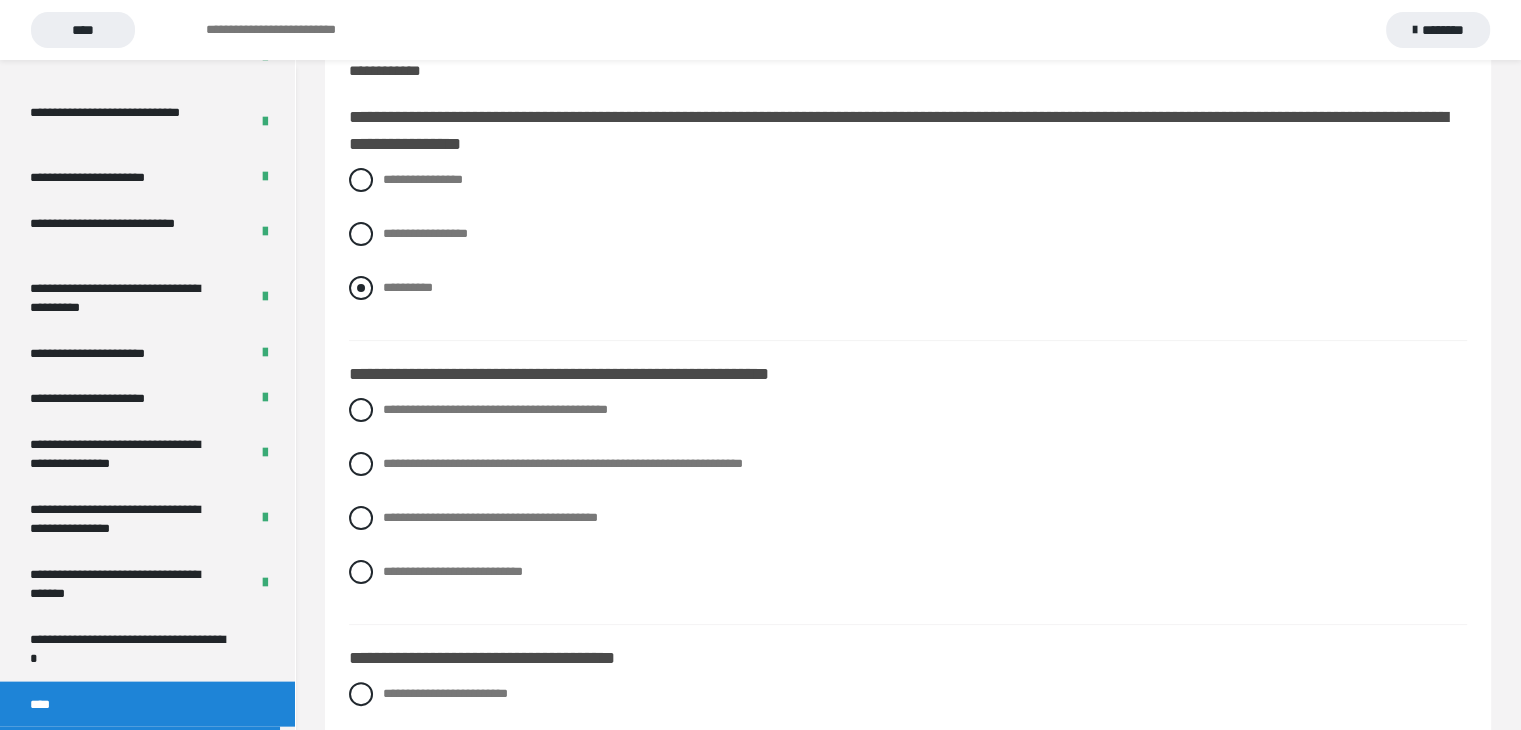 click at bounding box center [361, 288] 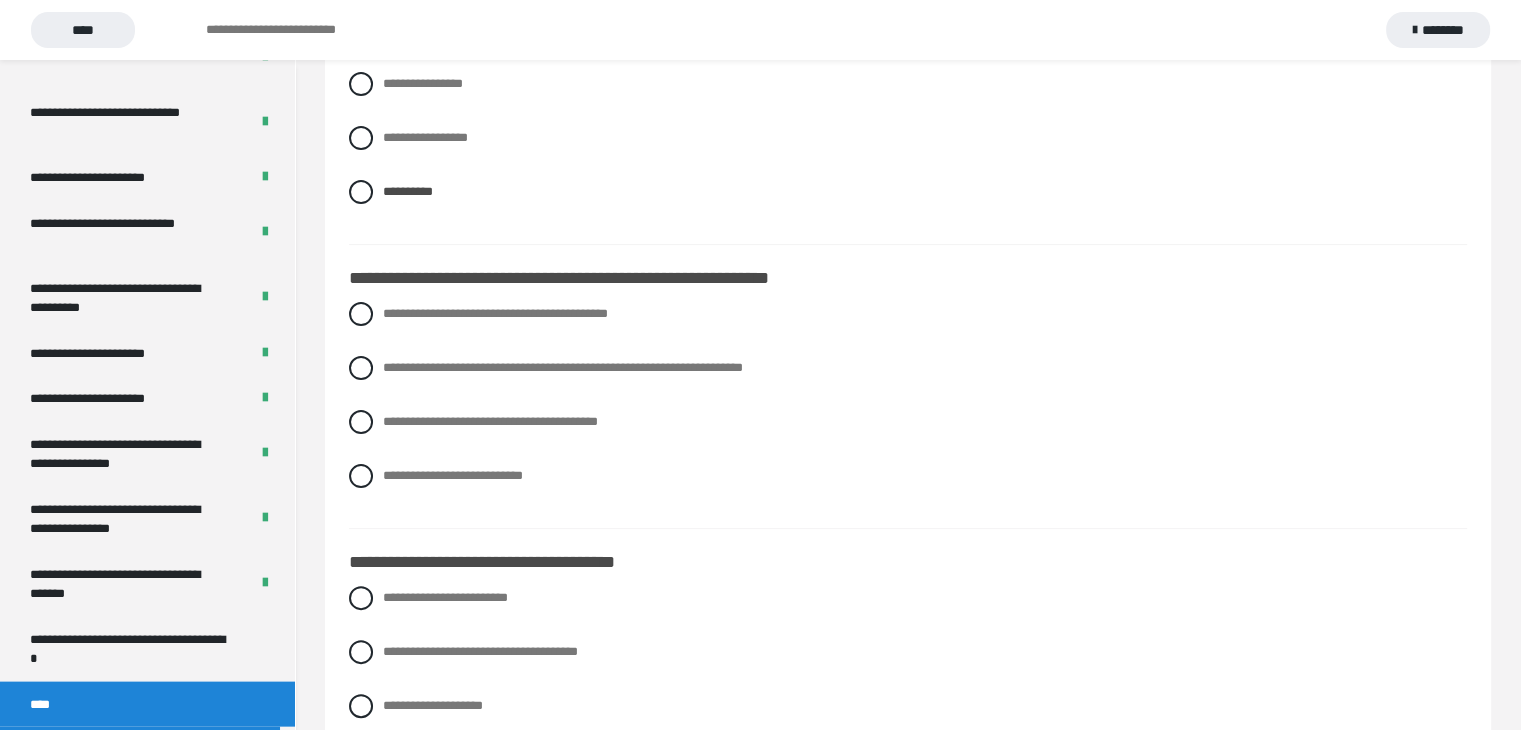scroll, scrollTop: 400, scrollLeft: 0, axis: vertical 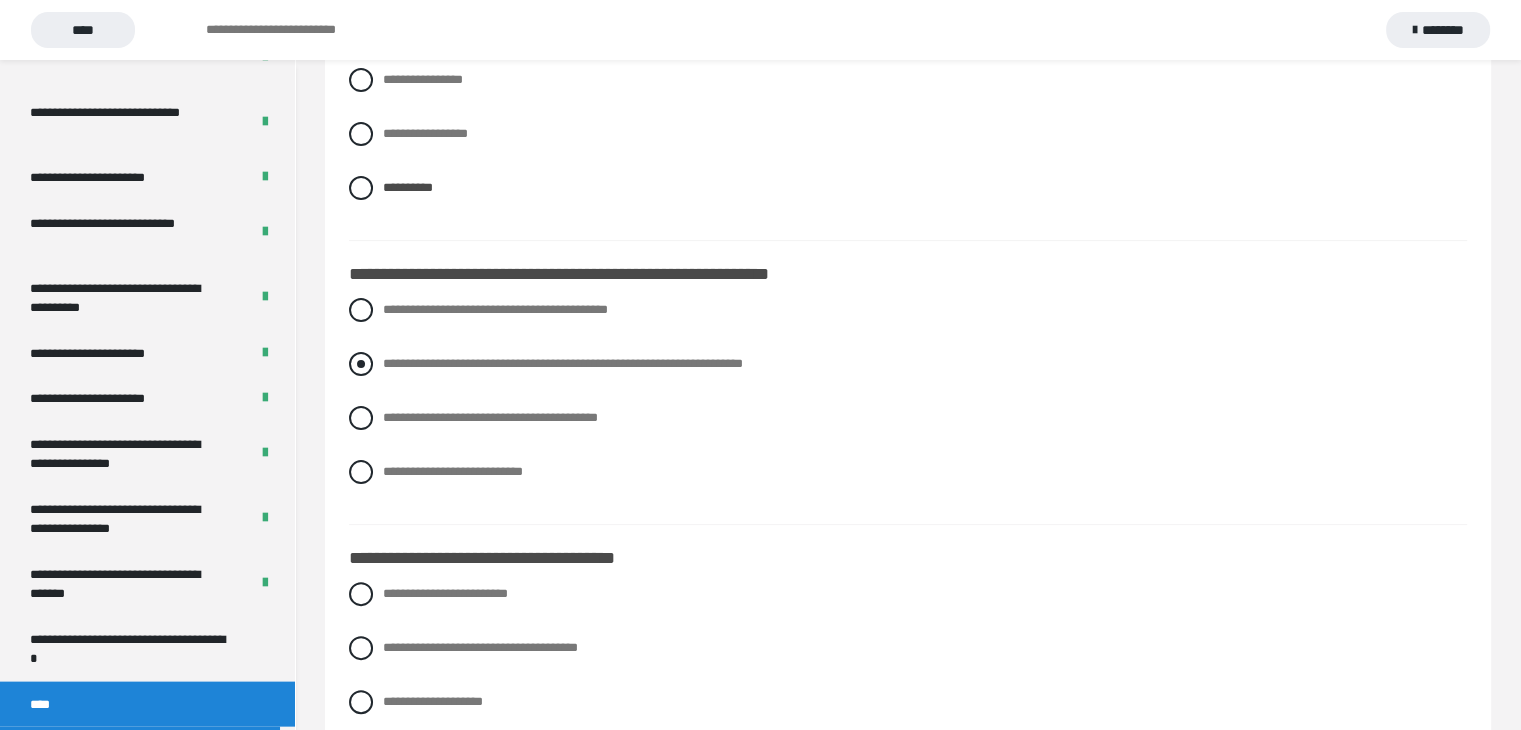 click at bounding box center (361, 364) 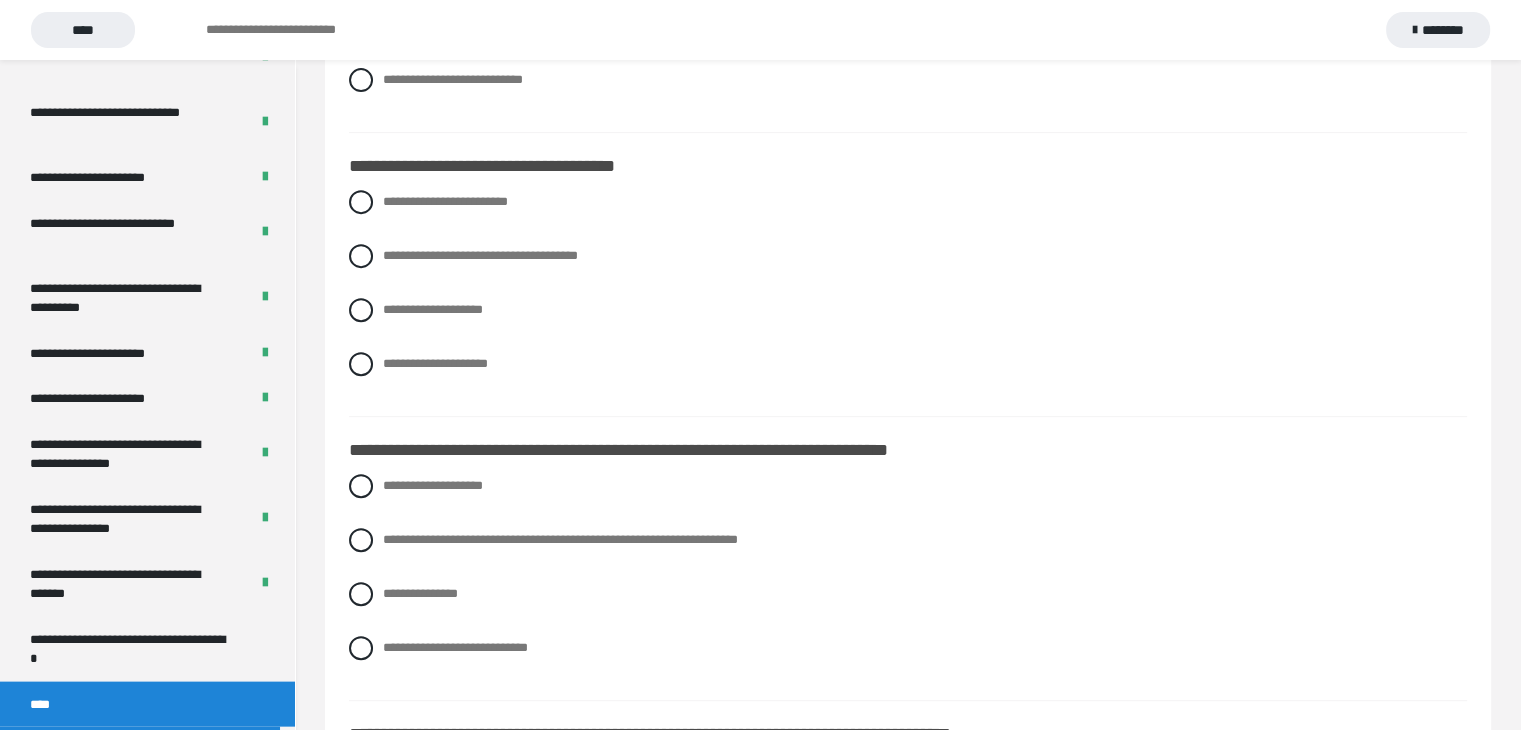 scroll, scrollTop: 800, scrollLeft: 0, axis: vertical 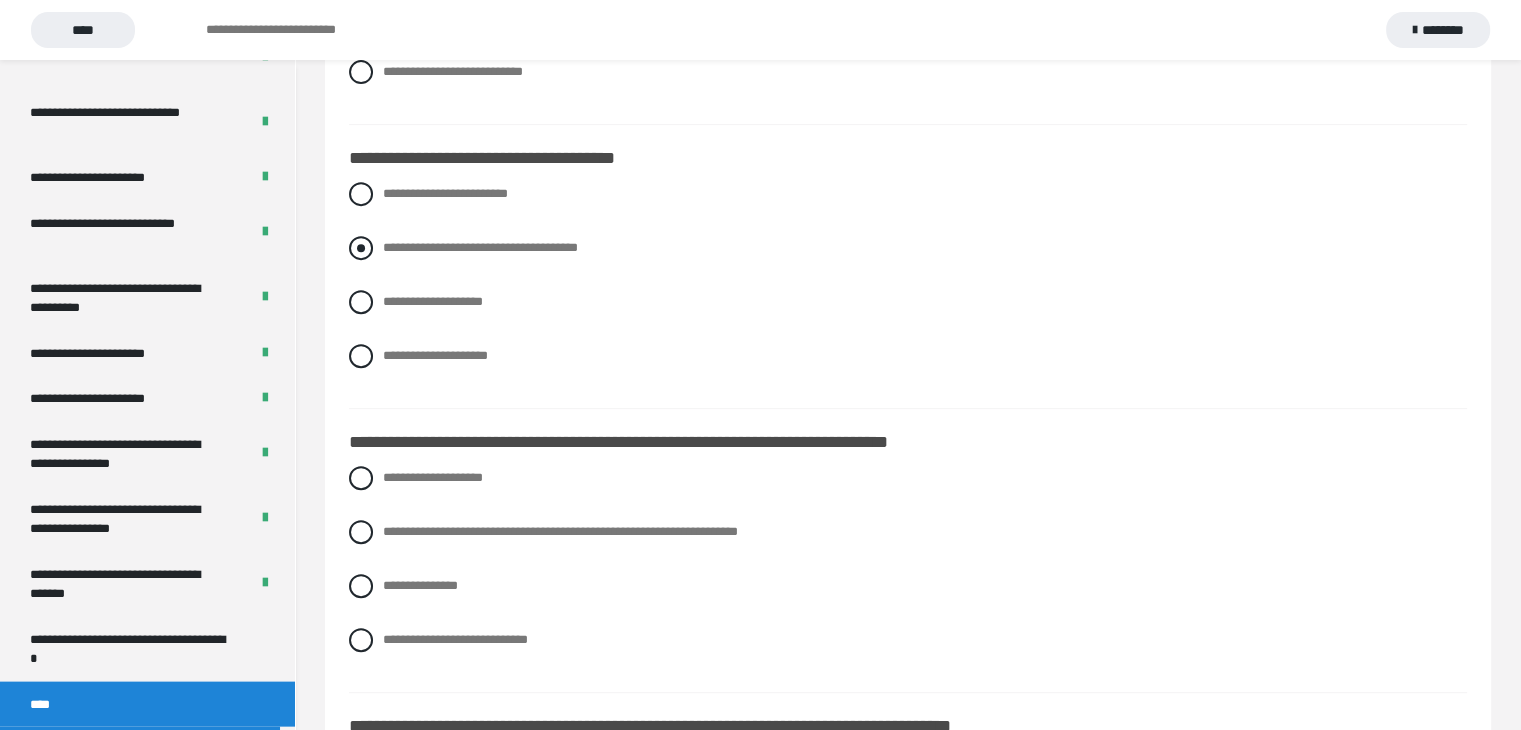 click at bounding box center (361, 248) 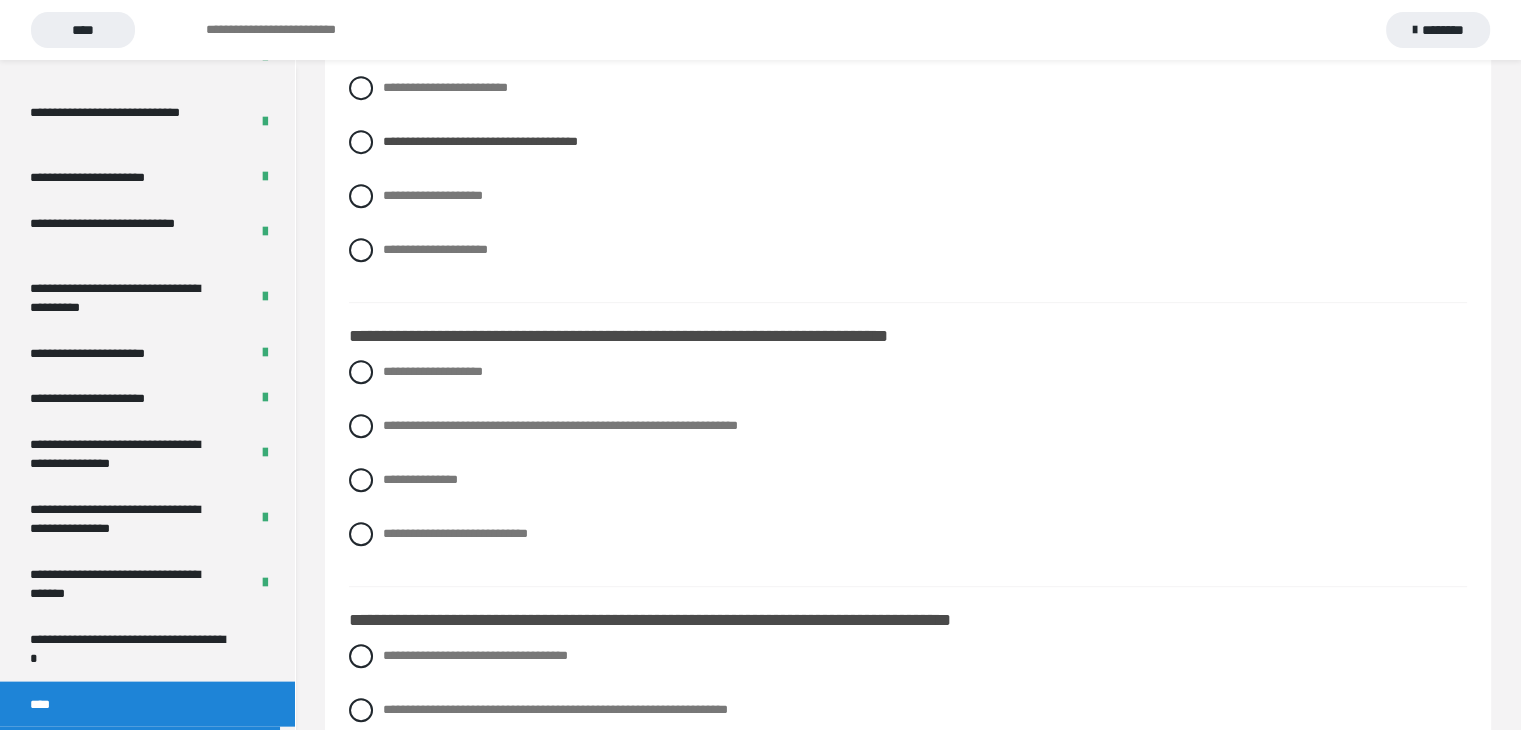 scroll, scrollTop: 1000, scrollLeft: 0, axis: vertical 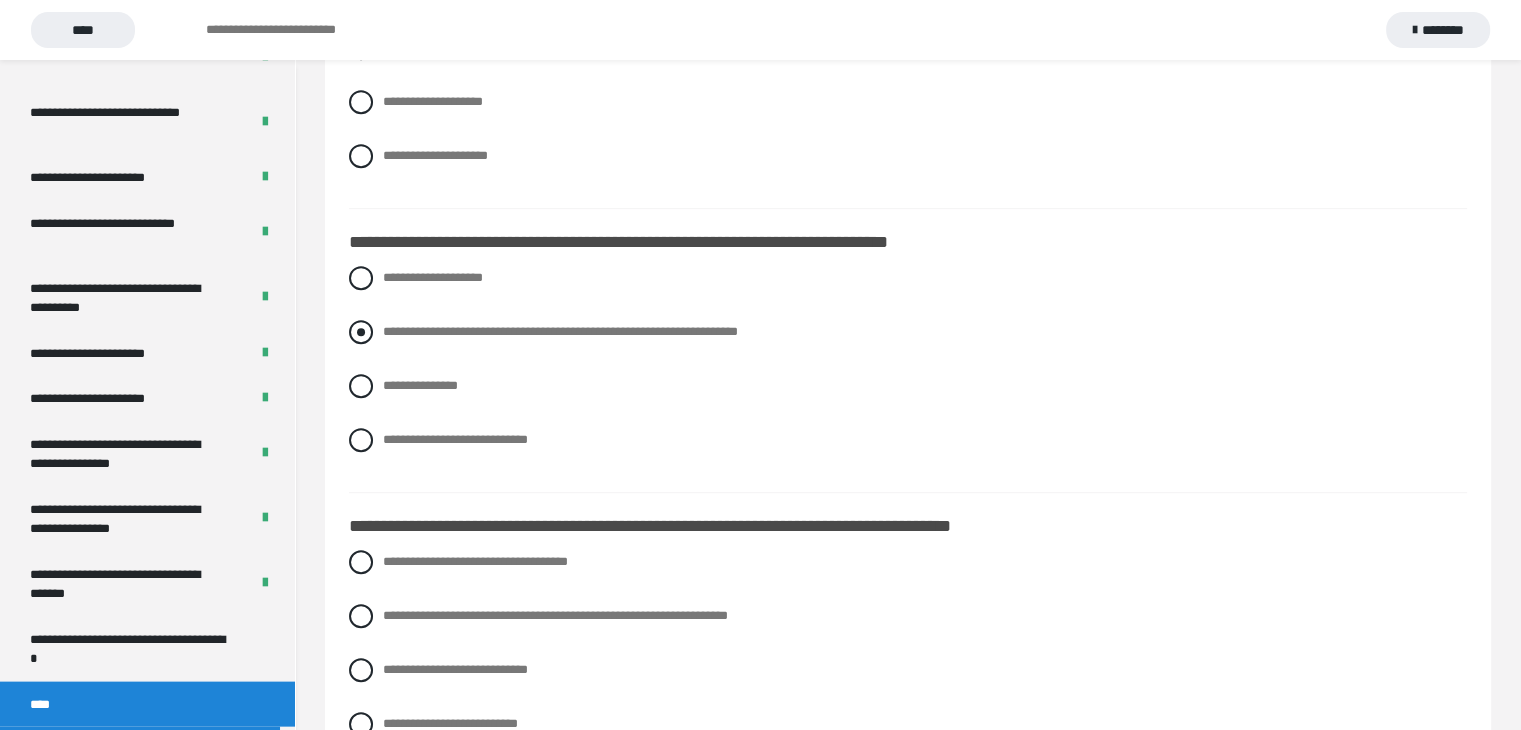click at bounding box center [361, 332] 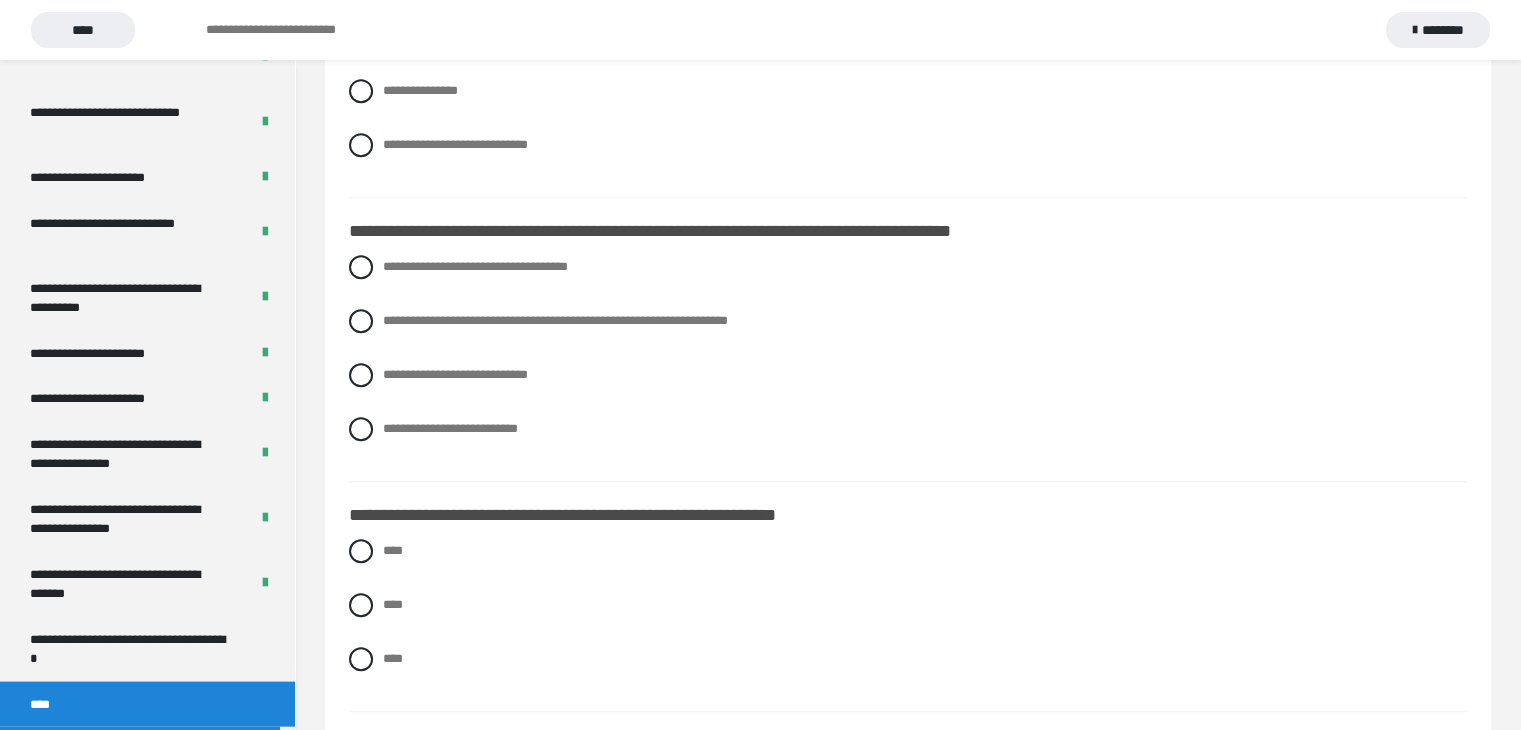scroll, scrollTop: 1300, scrollLeft: 0, axis: vertical 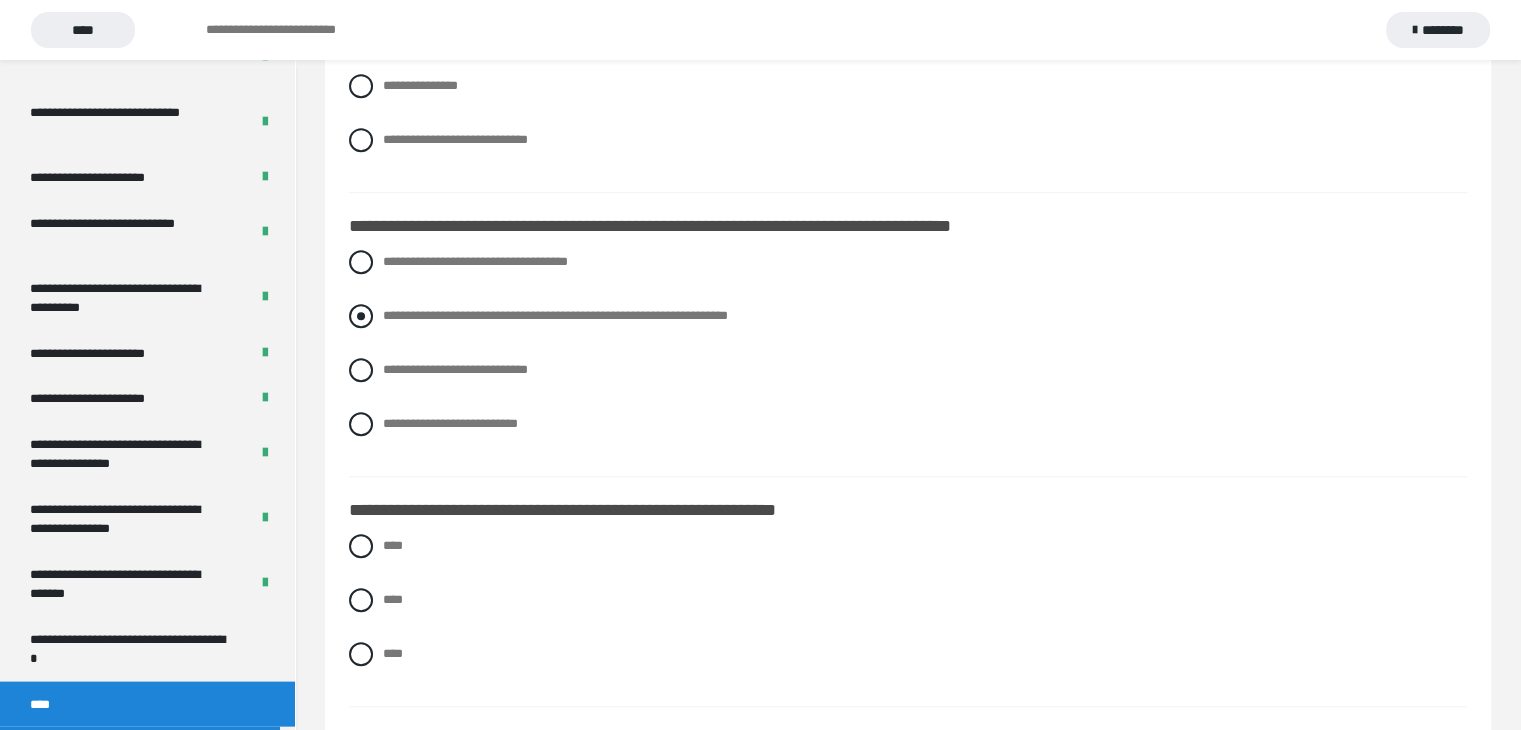 click at bounding box center [361, 316] 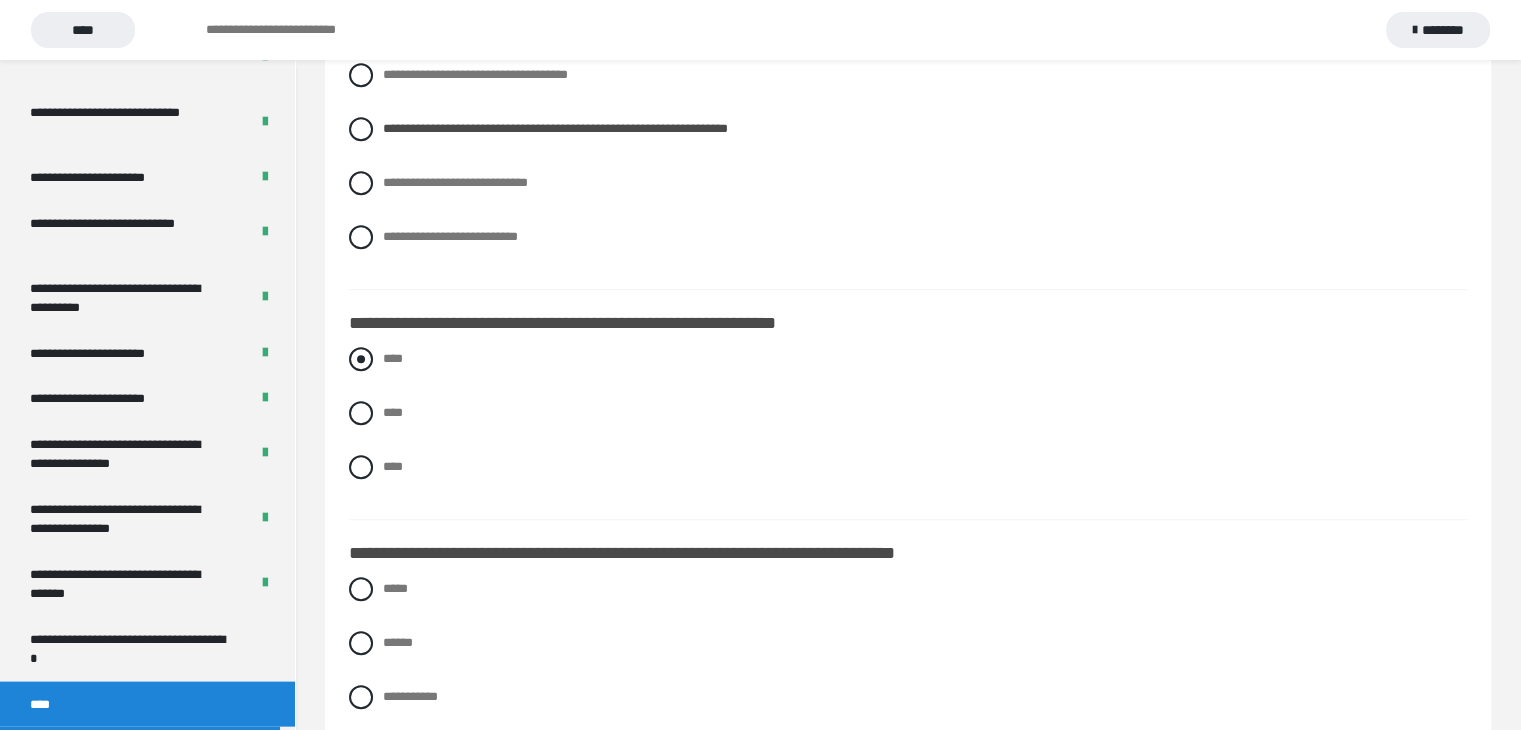 scroll, scrollTop: 1500, scrollLeft: 0, axis: vertical 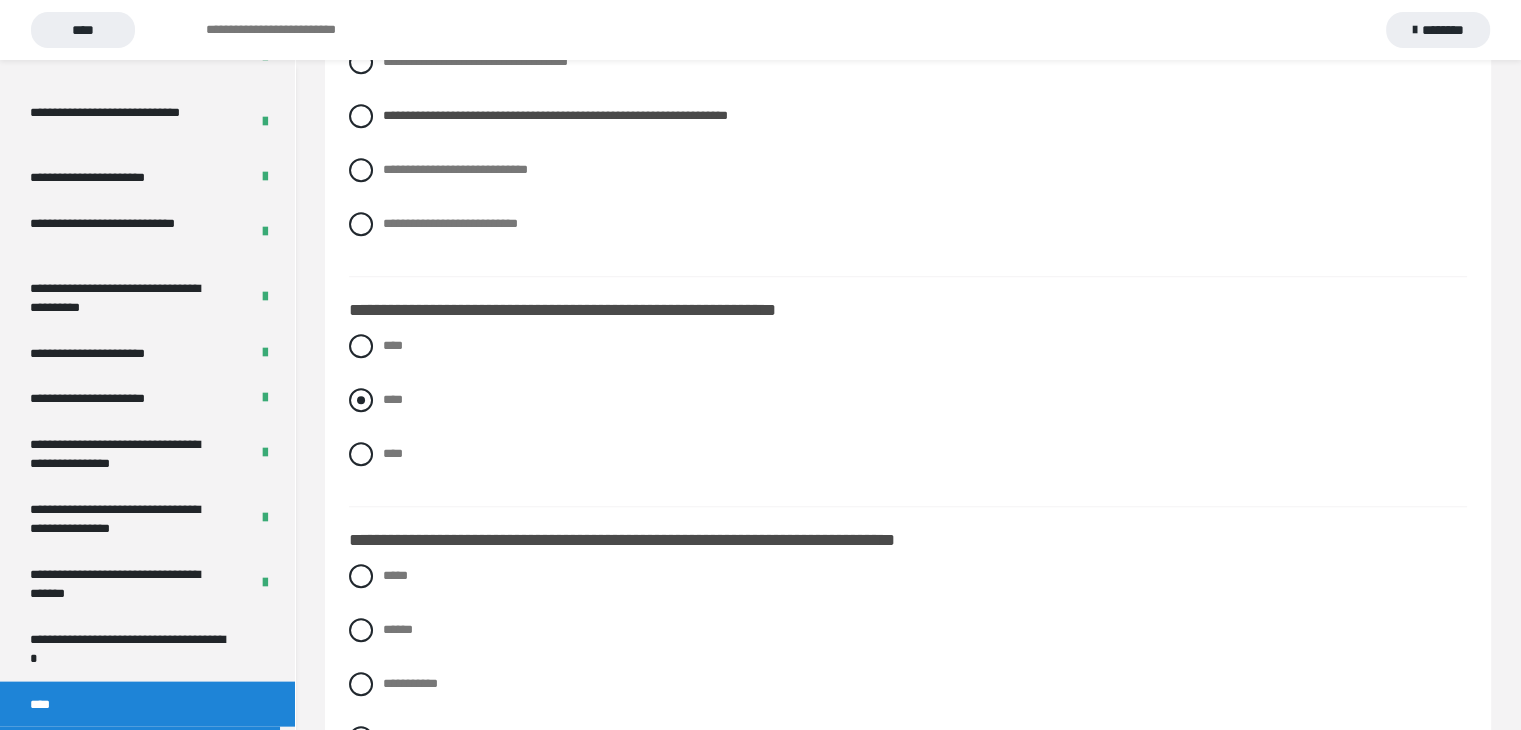 click at bounding box center (361, 400) 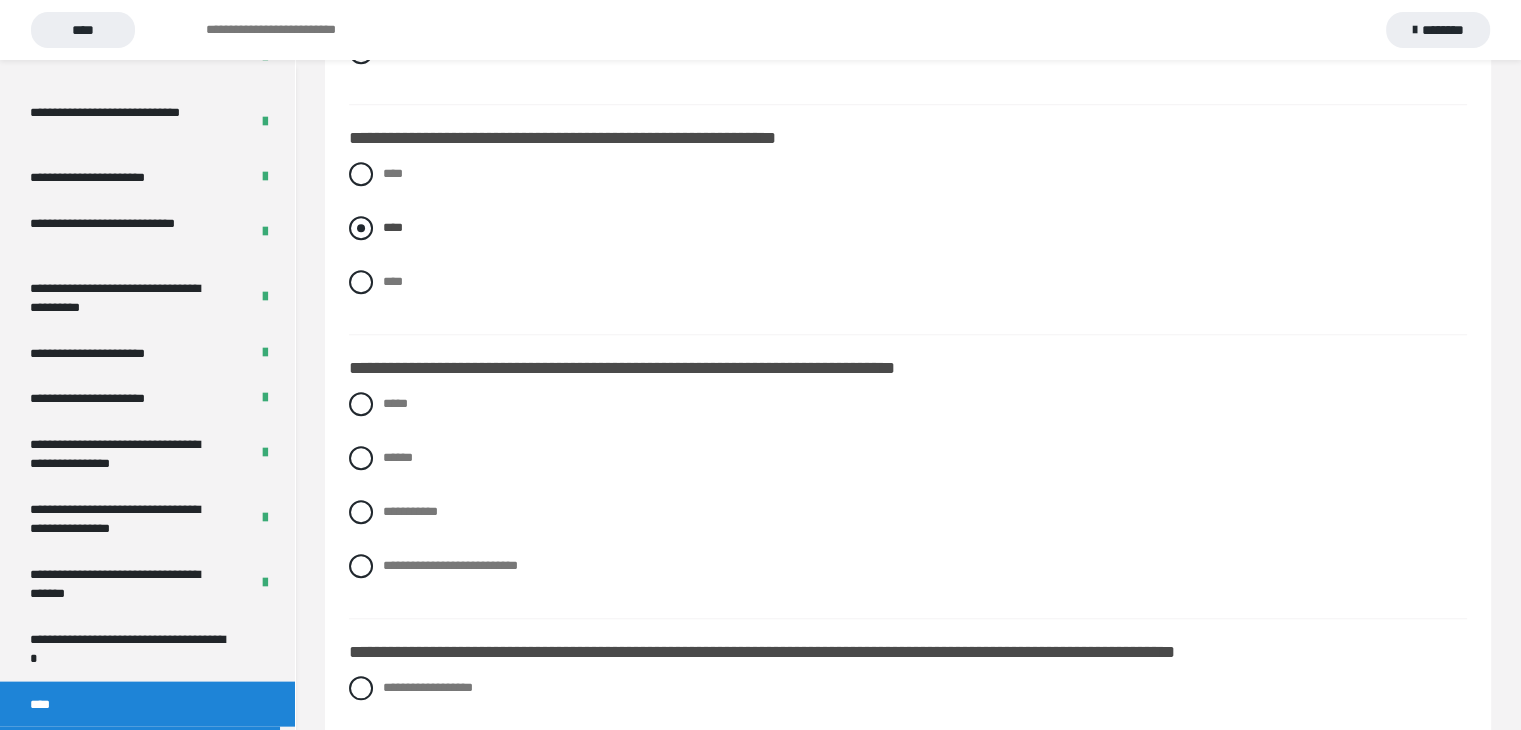 scroll, scrollTop: 1700, scrollLeft: 0, axis: vertical 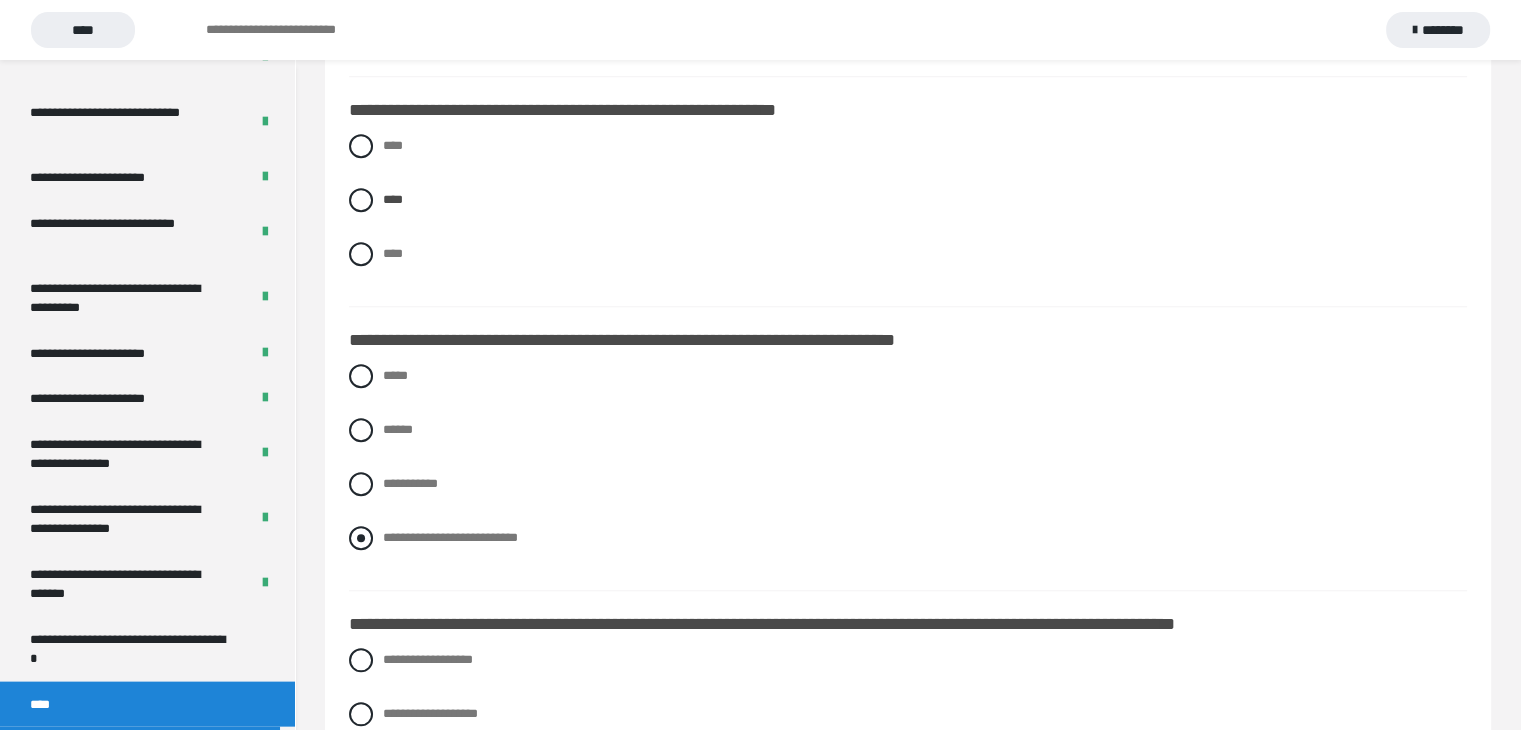 click at bounding box center (361, 538) 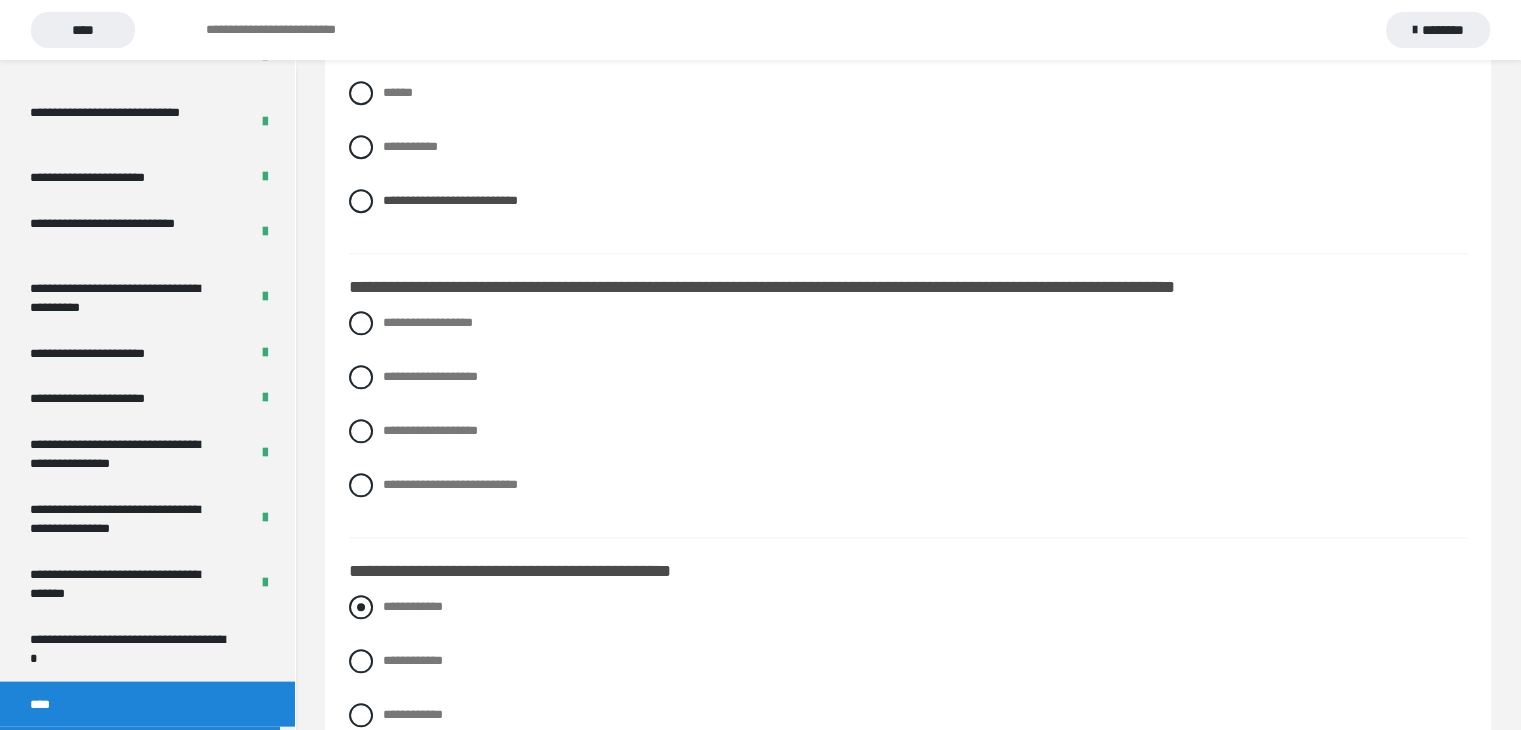 scroll, scrollTop: 2100, scrollLeft: 0, axis: vertical 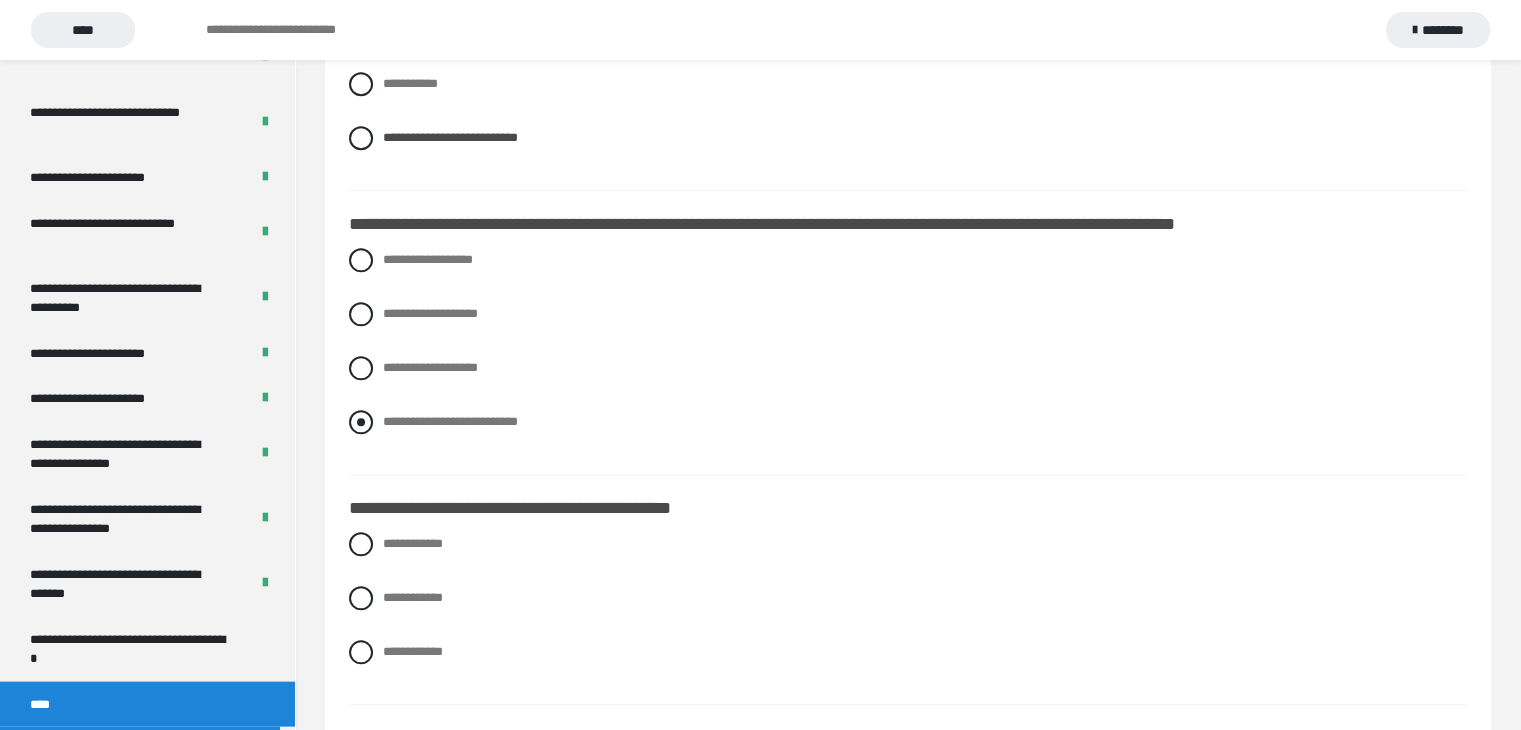 click at bounding box center (361, 422) 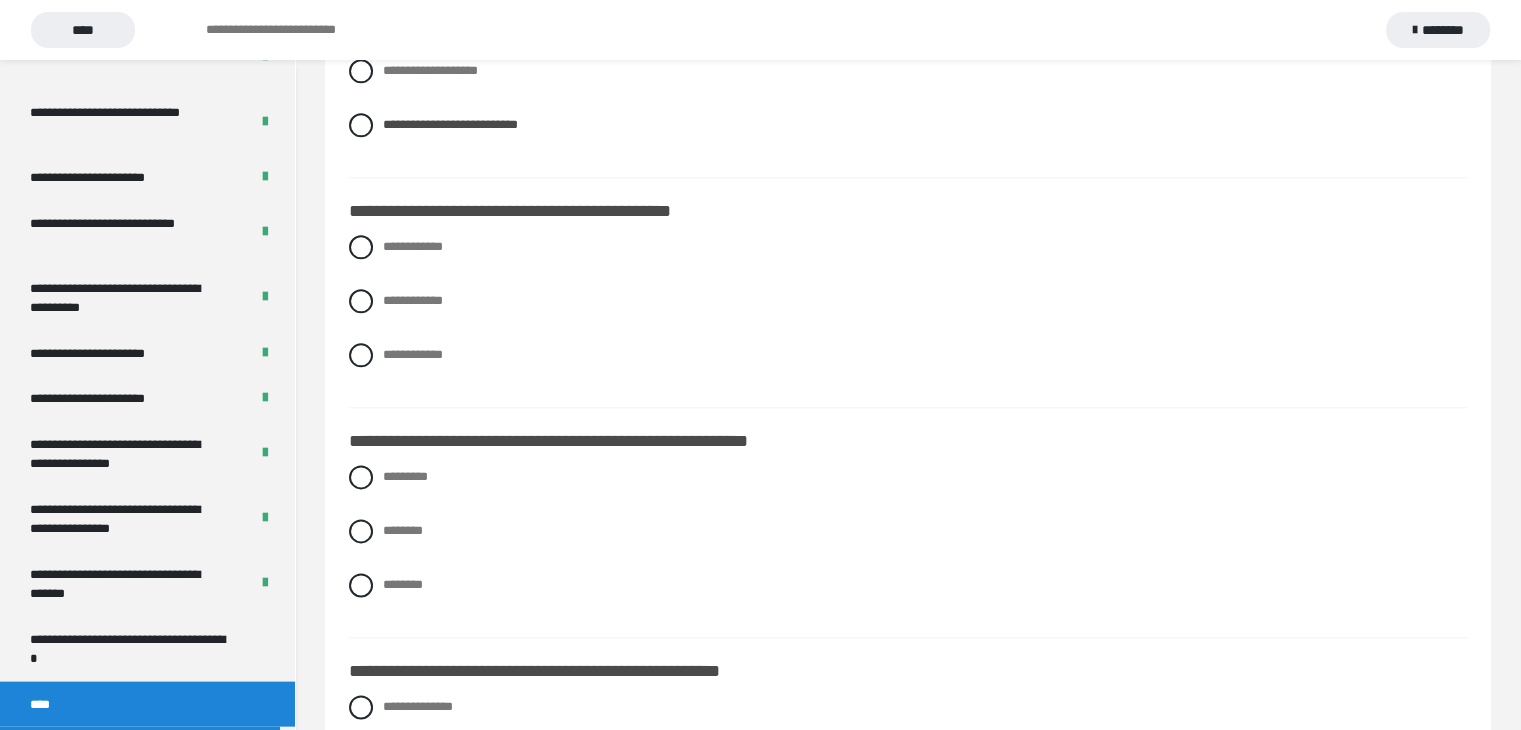 scroll, scrollTop: 2400, scrollLeft: 0, axis: vertical 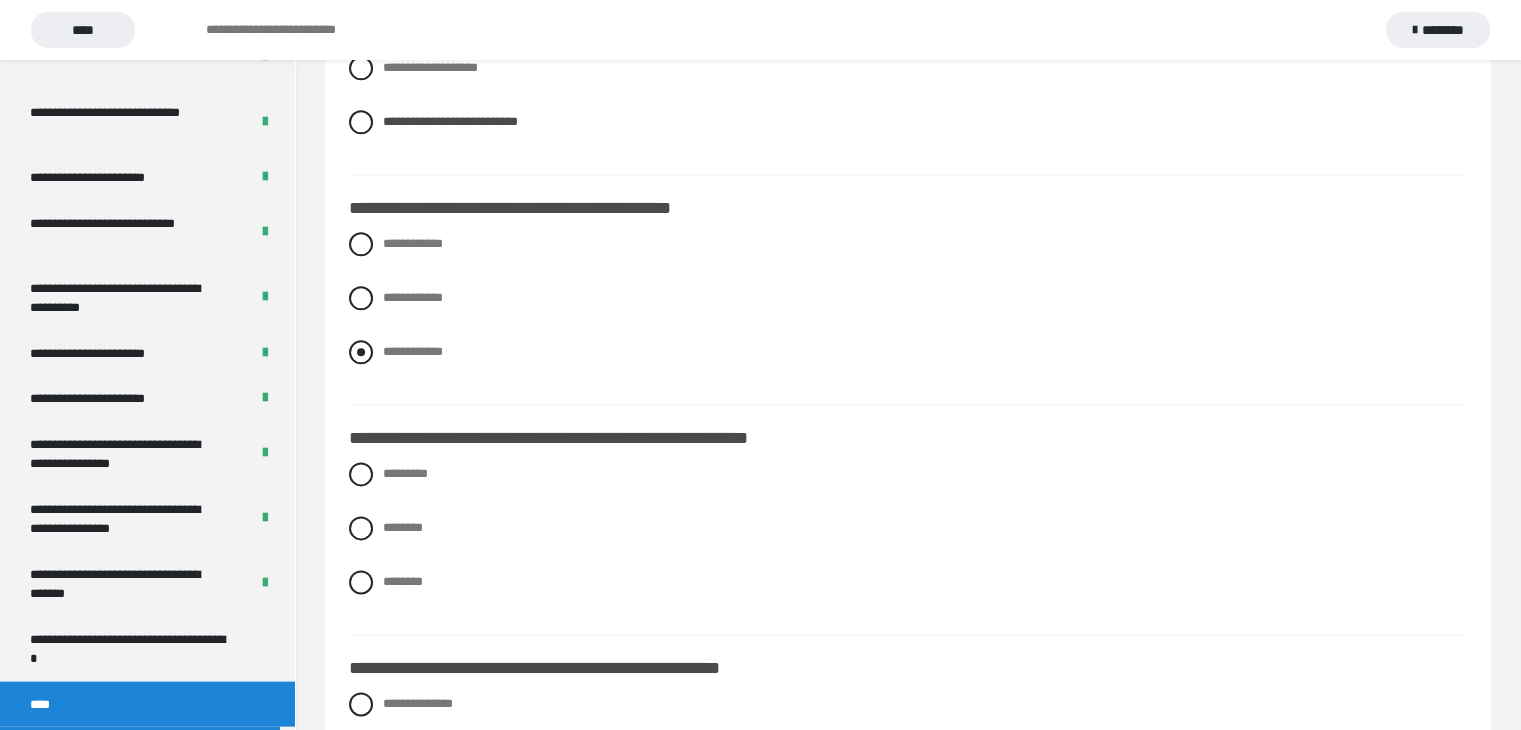 click at bounding box center (361, 352) 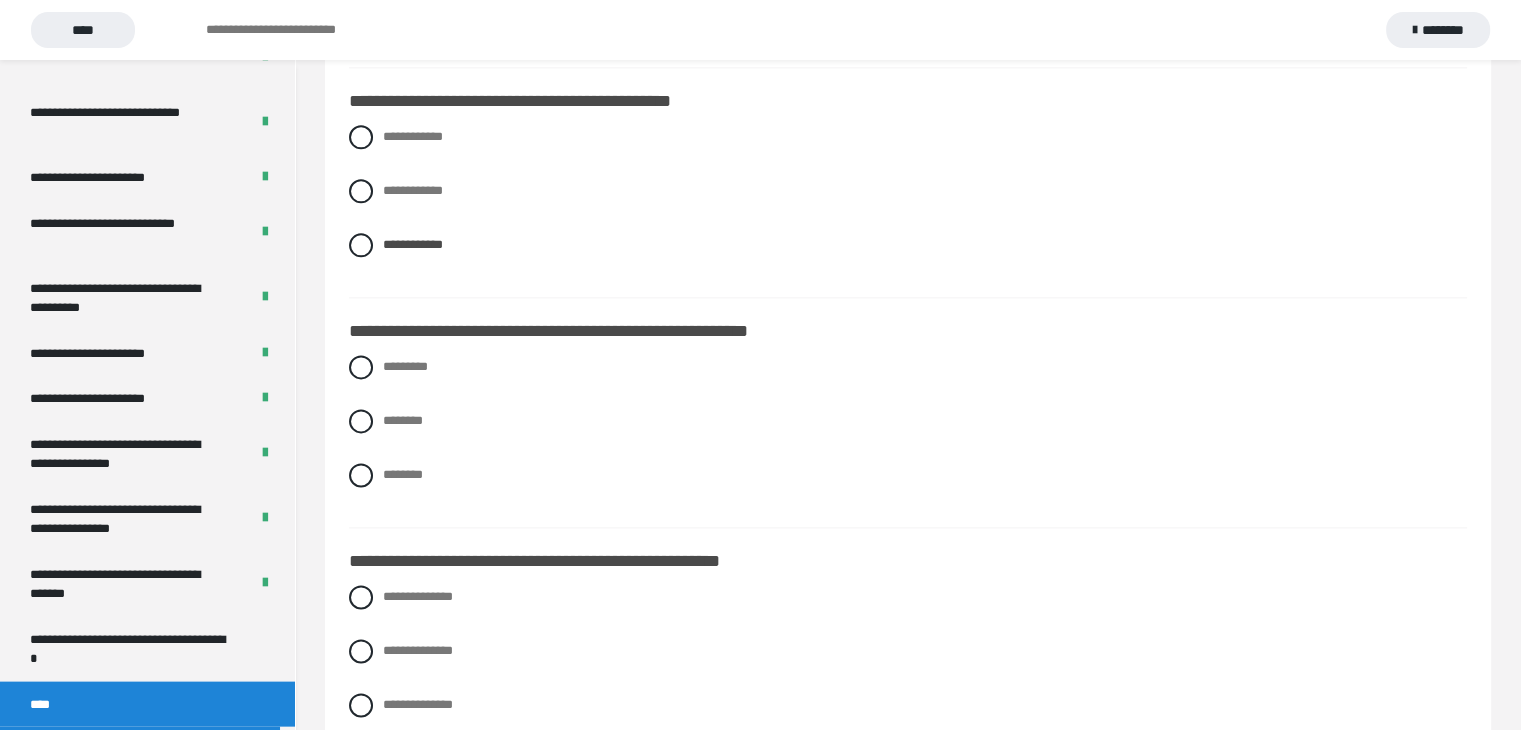 scroll, scrollTop: 2600, scrollLeft: 0, axis: vertical 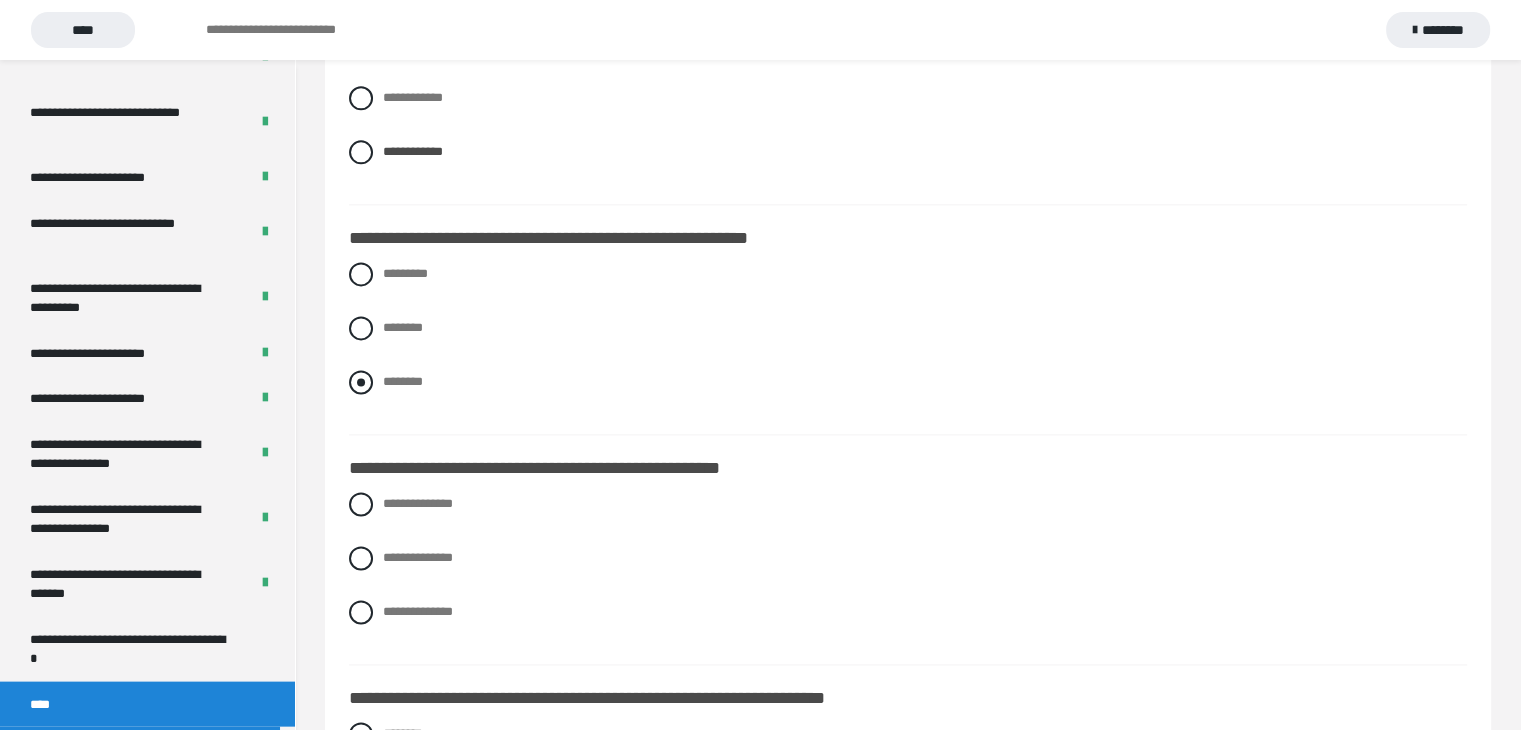 click at bounding box center (361, 382) 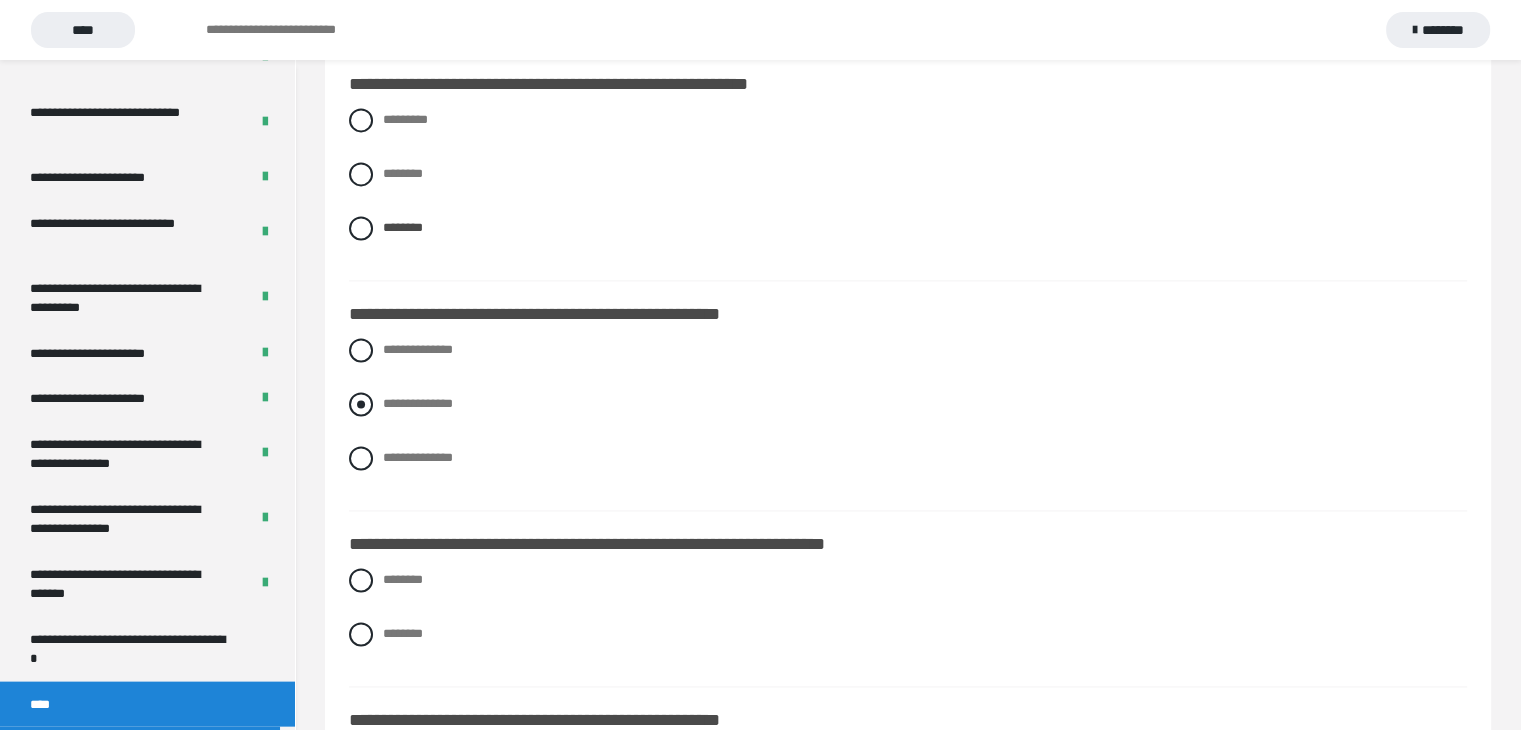scroll, scrollTop: 2800, scrollLeft: 0, axis: vertical 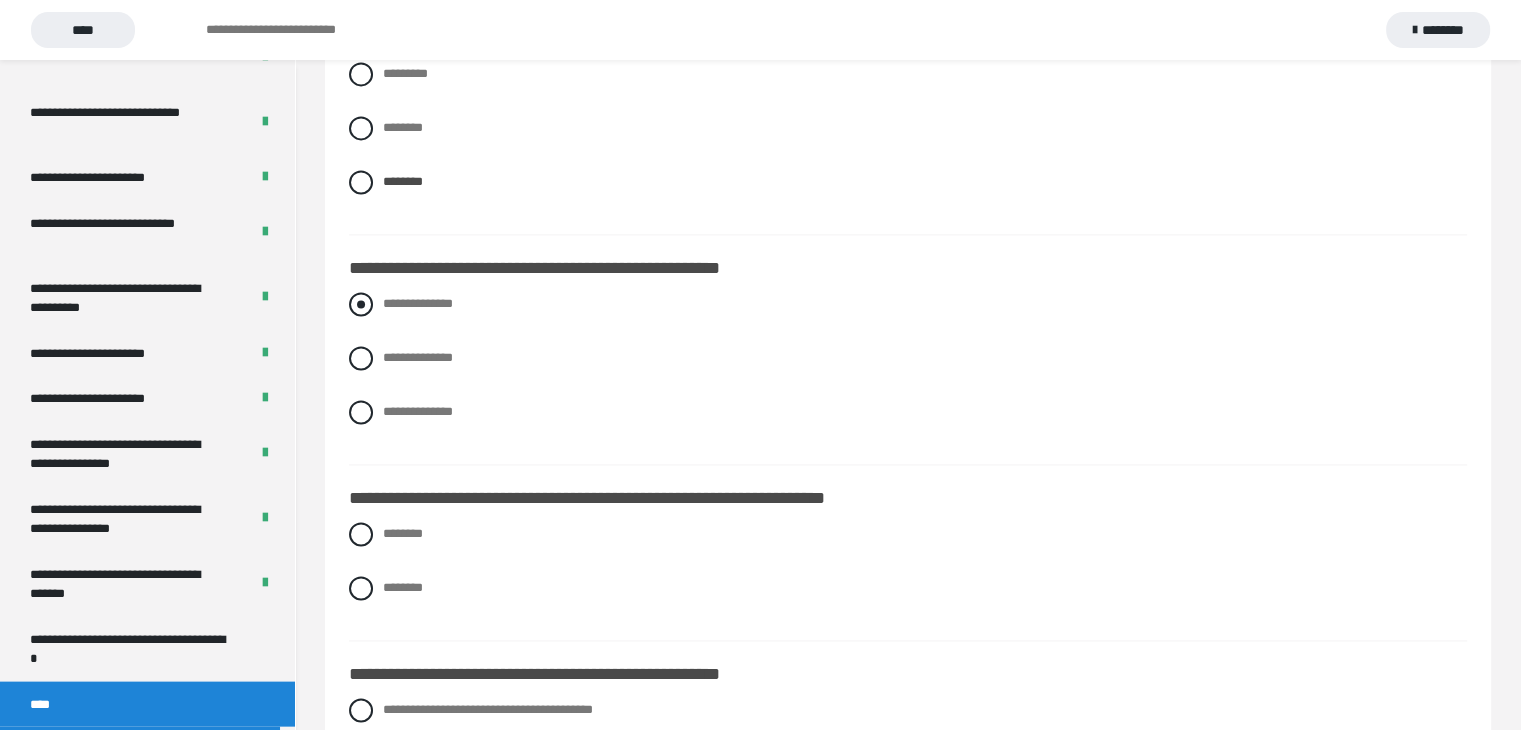 click at bounding box center [361, 304] 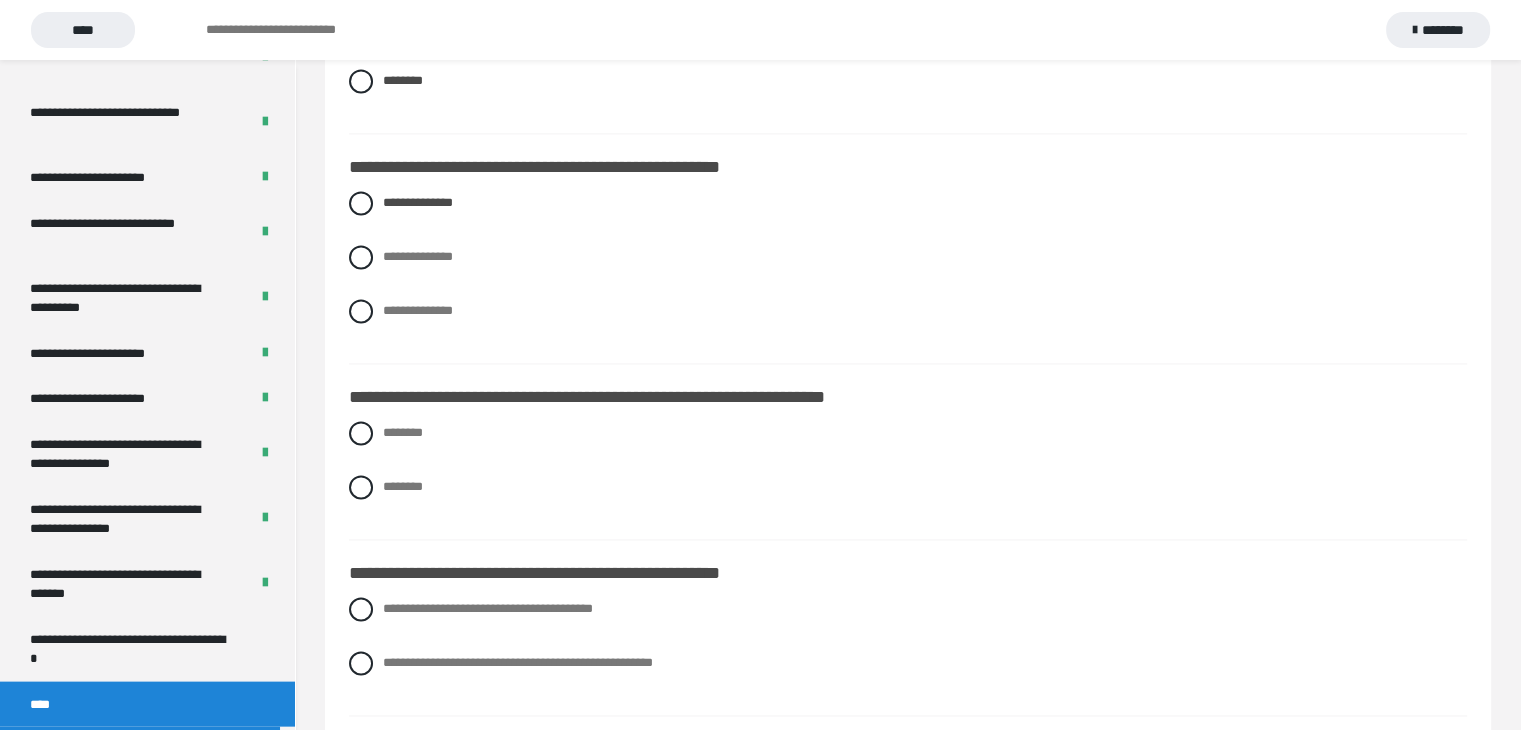 scroll, scrollTop: 3001, scrollLeft: 0, axis: vertical 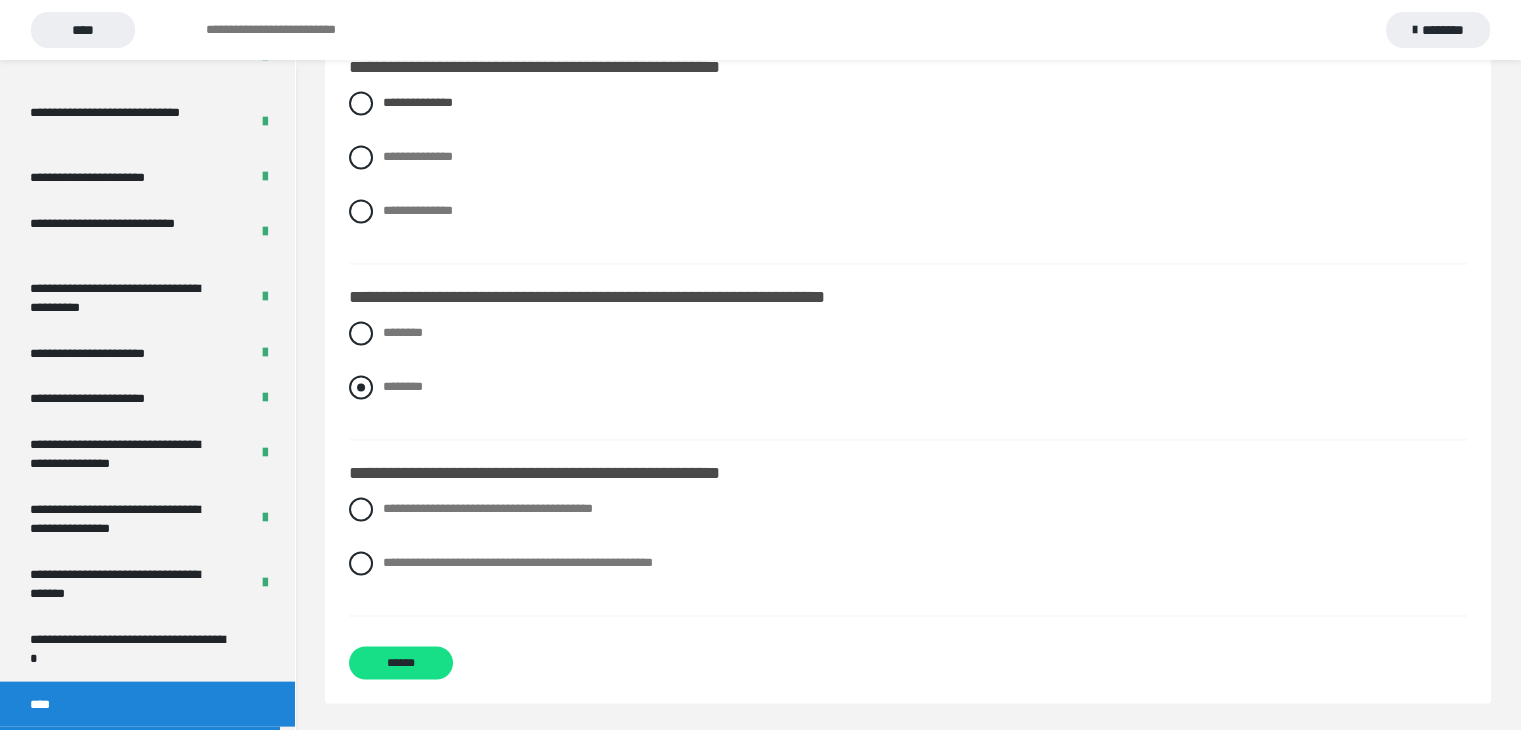 click at bounding box center (361, 387) 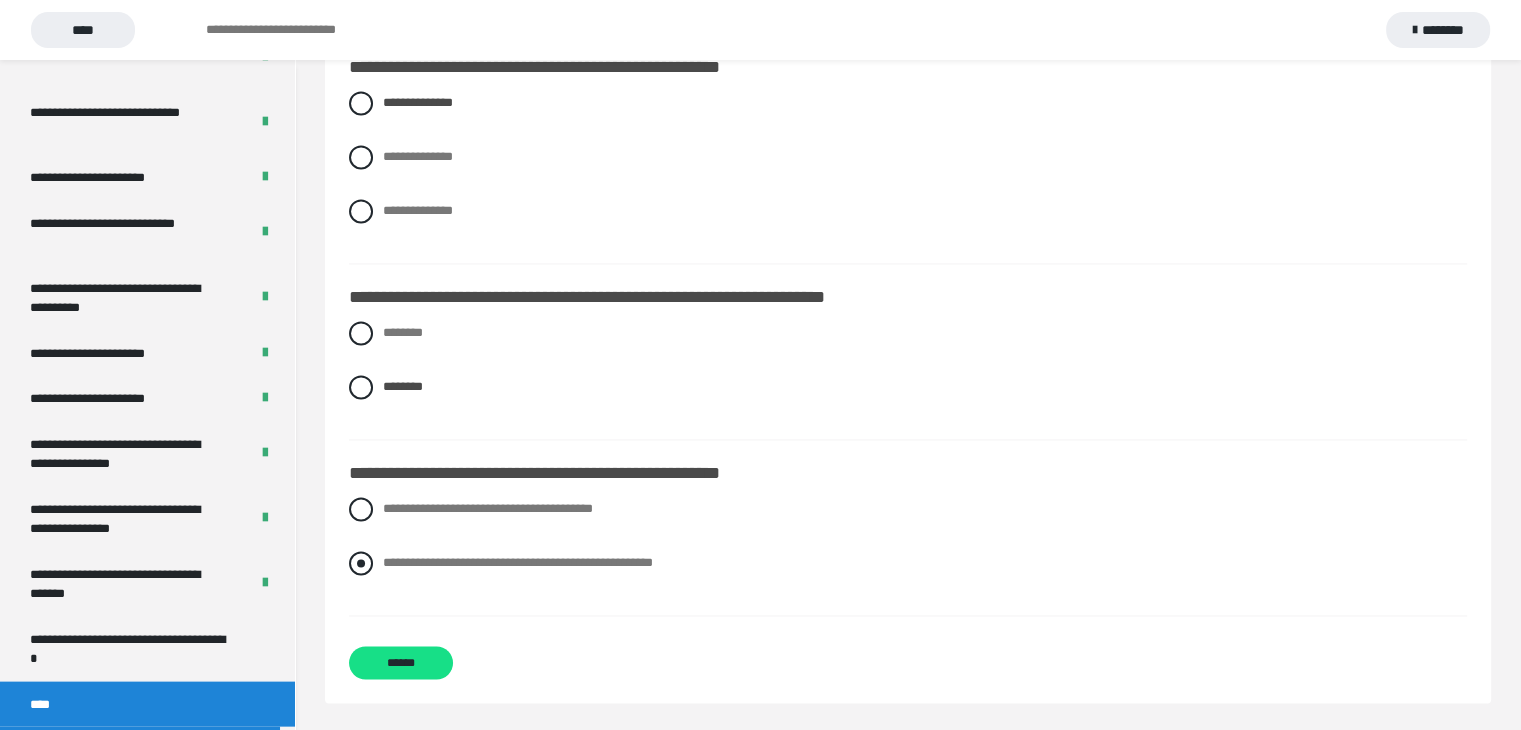 click at bounding box center [361, 563] 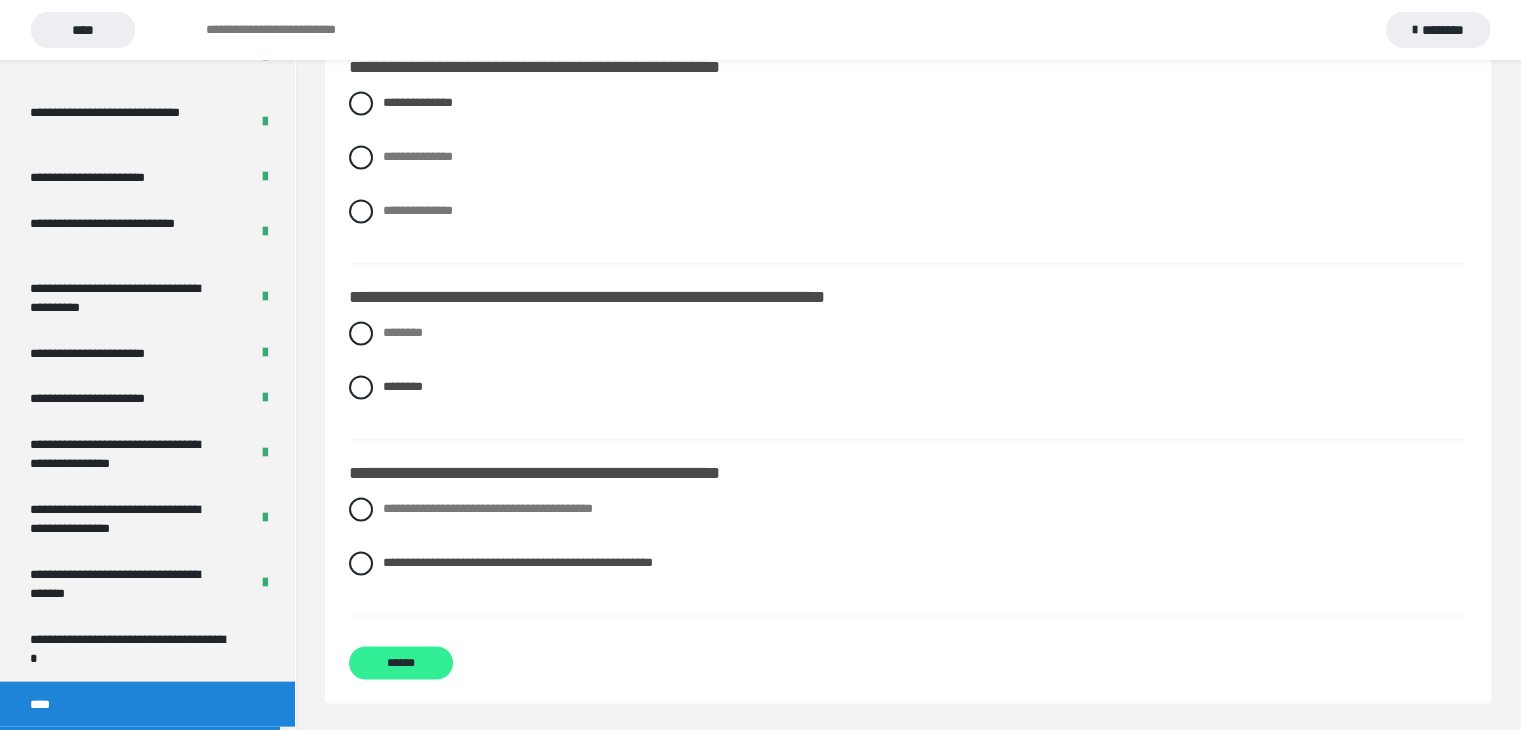 click on "******" at bounding box center (401, 662) 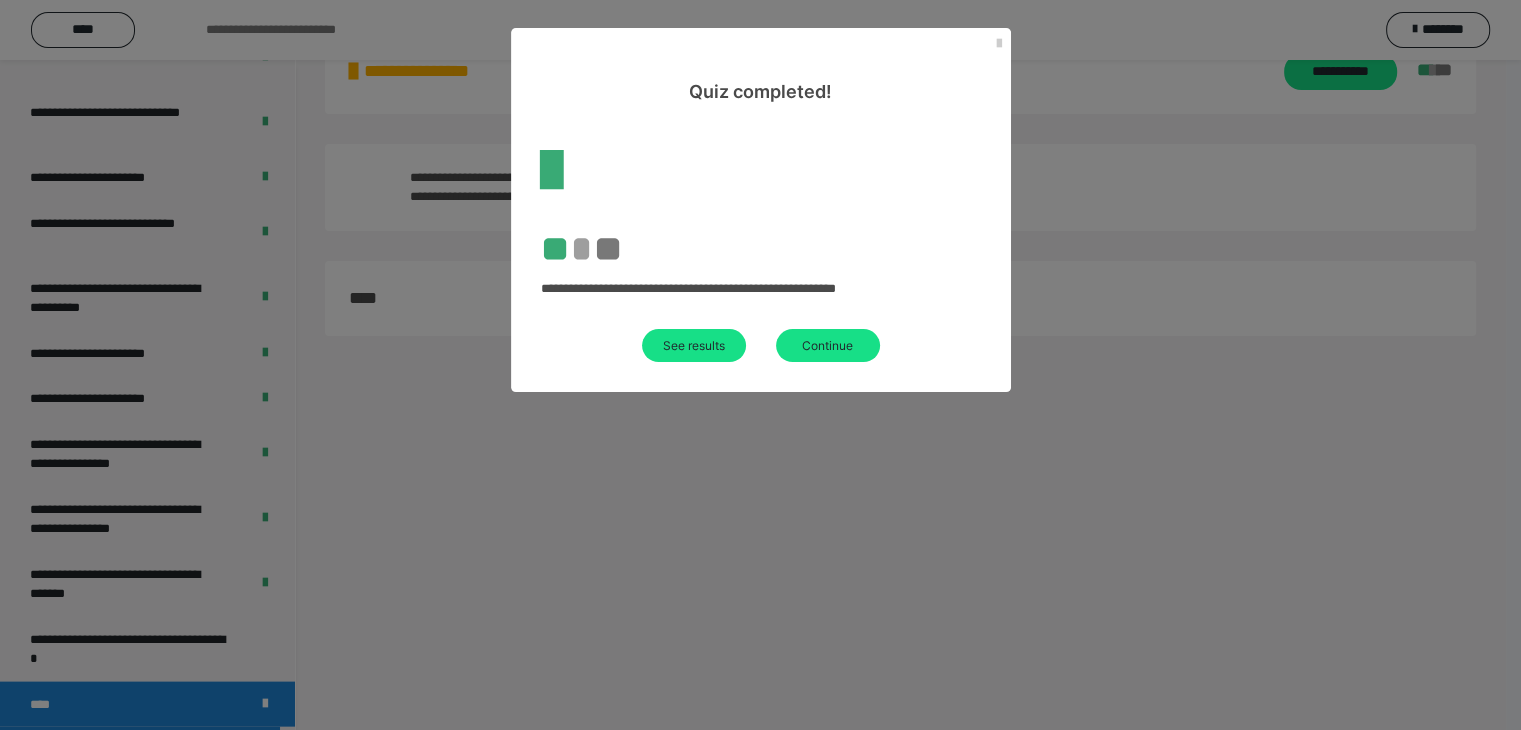 scroll, scrollTop: 60, scrollLeft: 0, axis: vertical 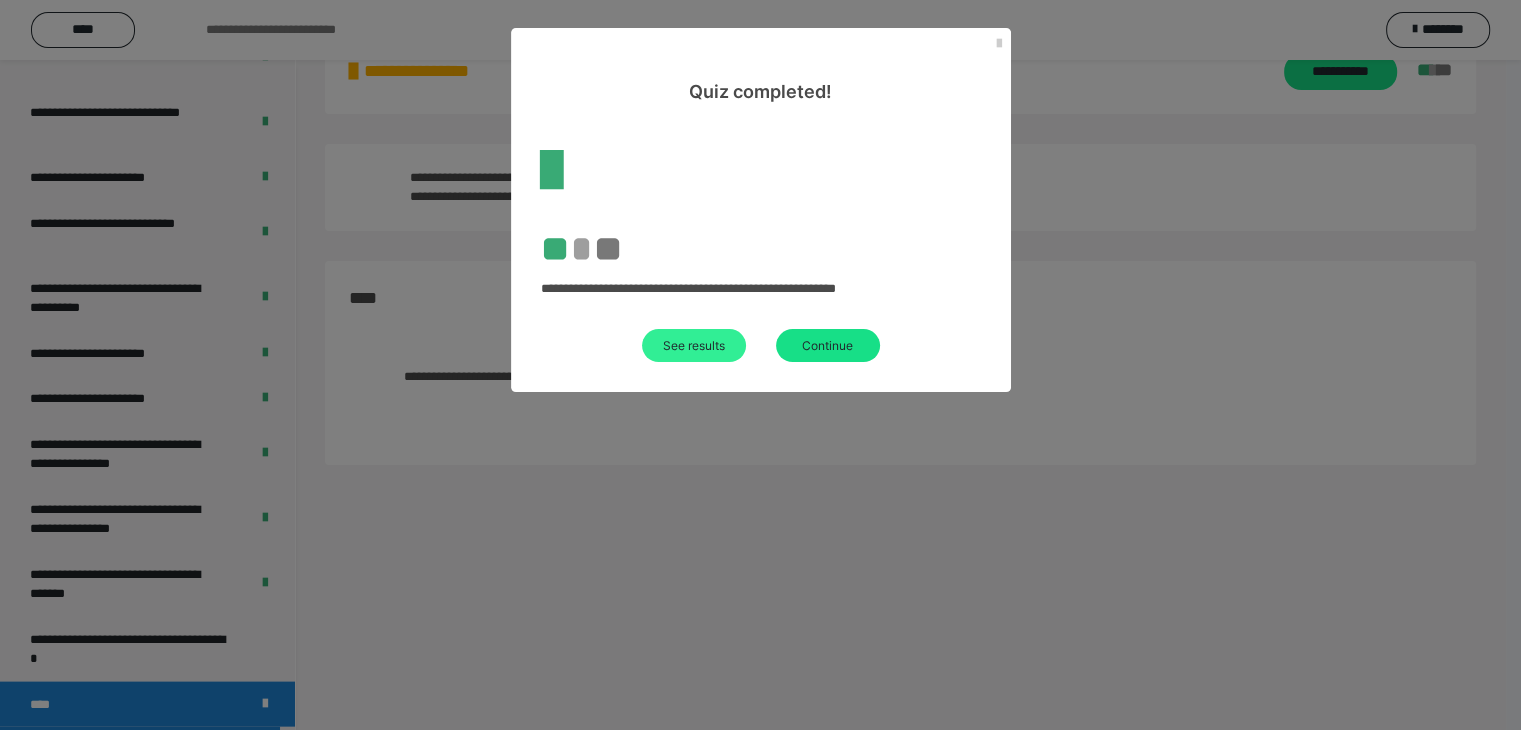 click on "See results" at bounding box center (694, 345) 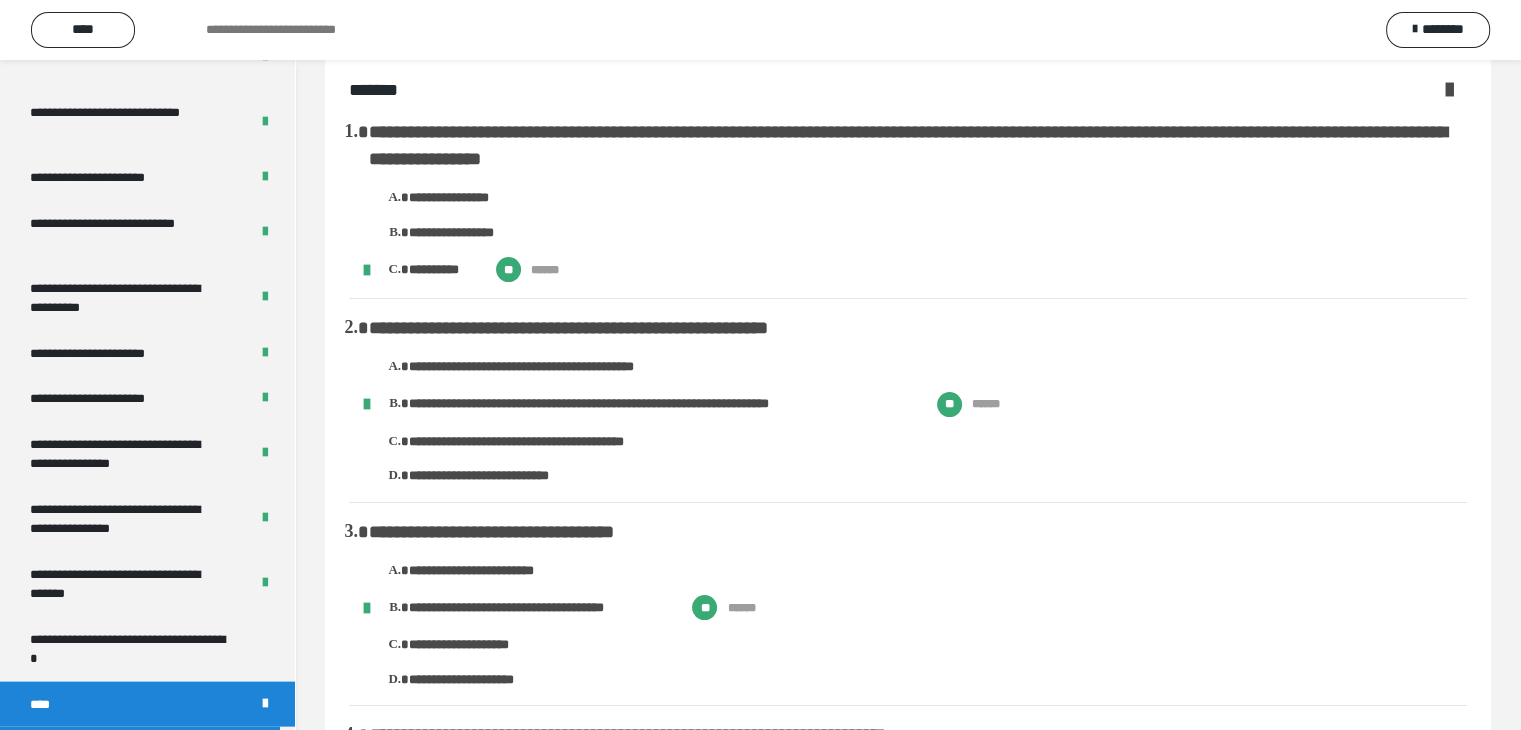 scroll, scrollTop: 0, scrollLeft: 0, axis: both 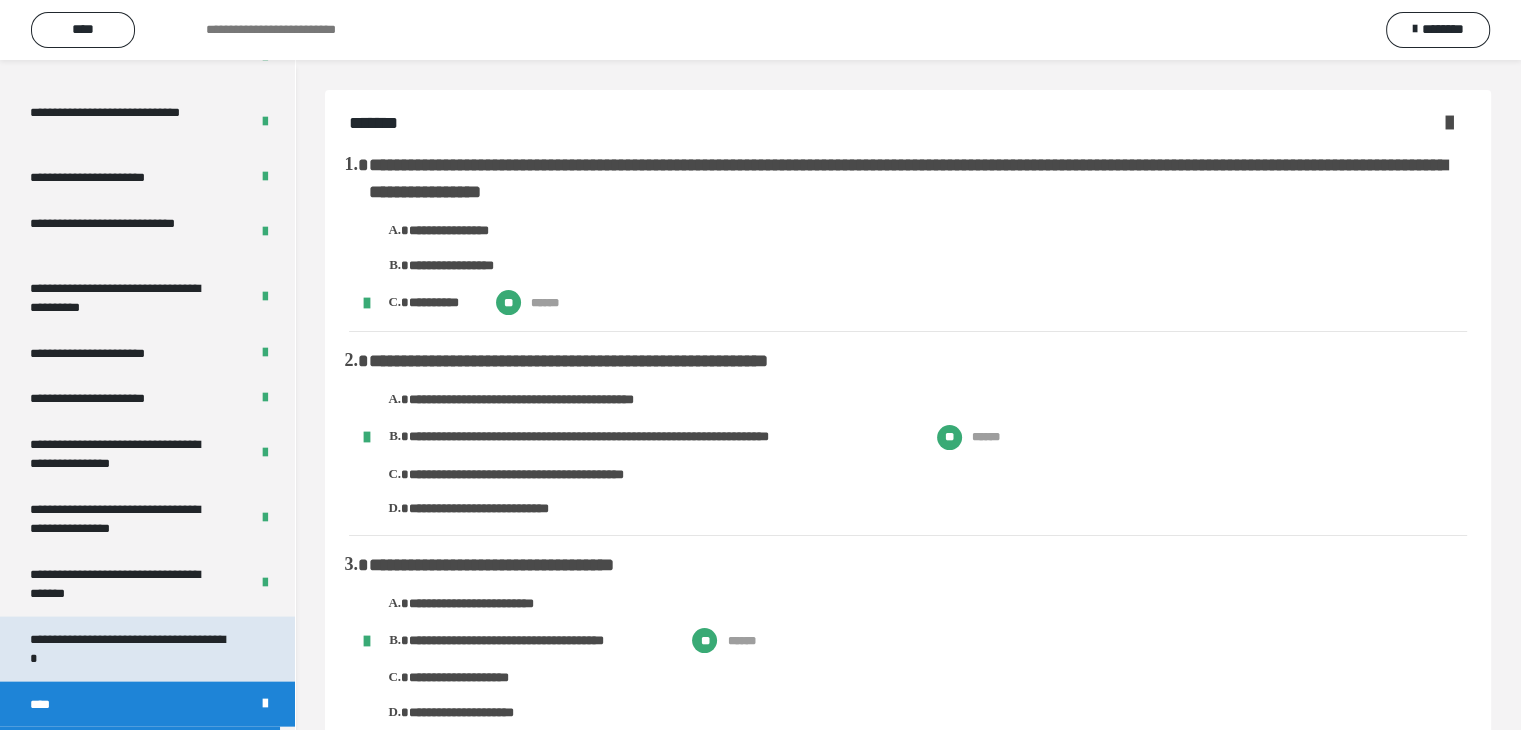 click on "**********" at bounding box center (132, 649) 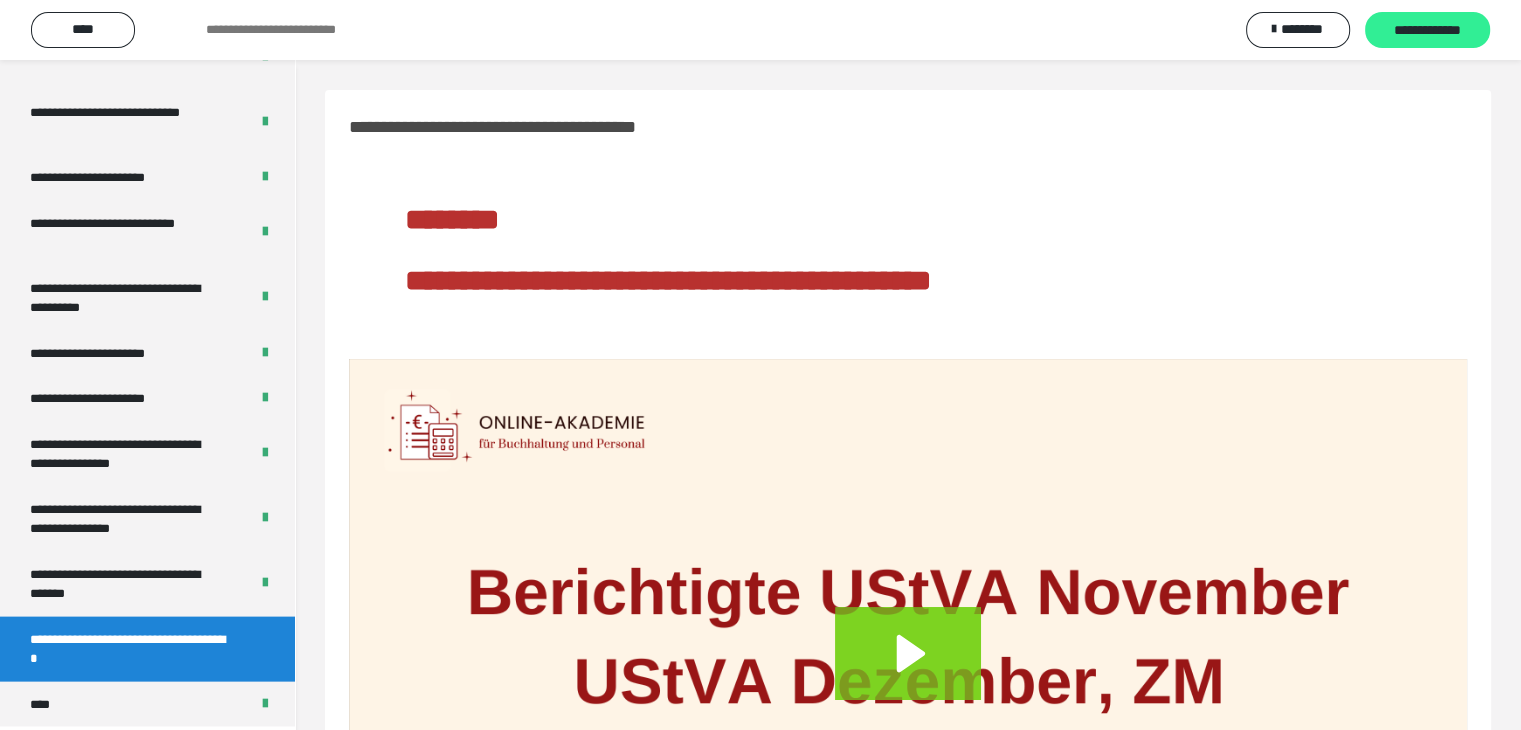 click on "**********" at bounding box center (1427, 31) 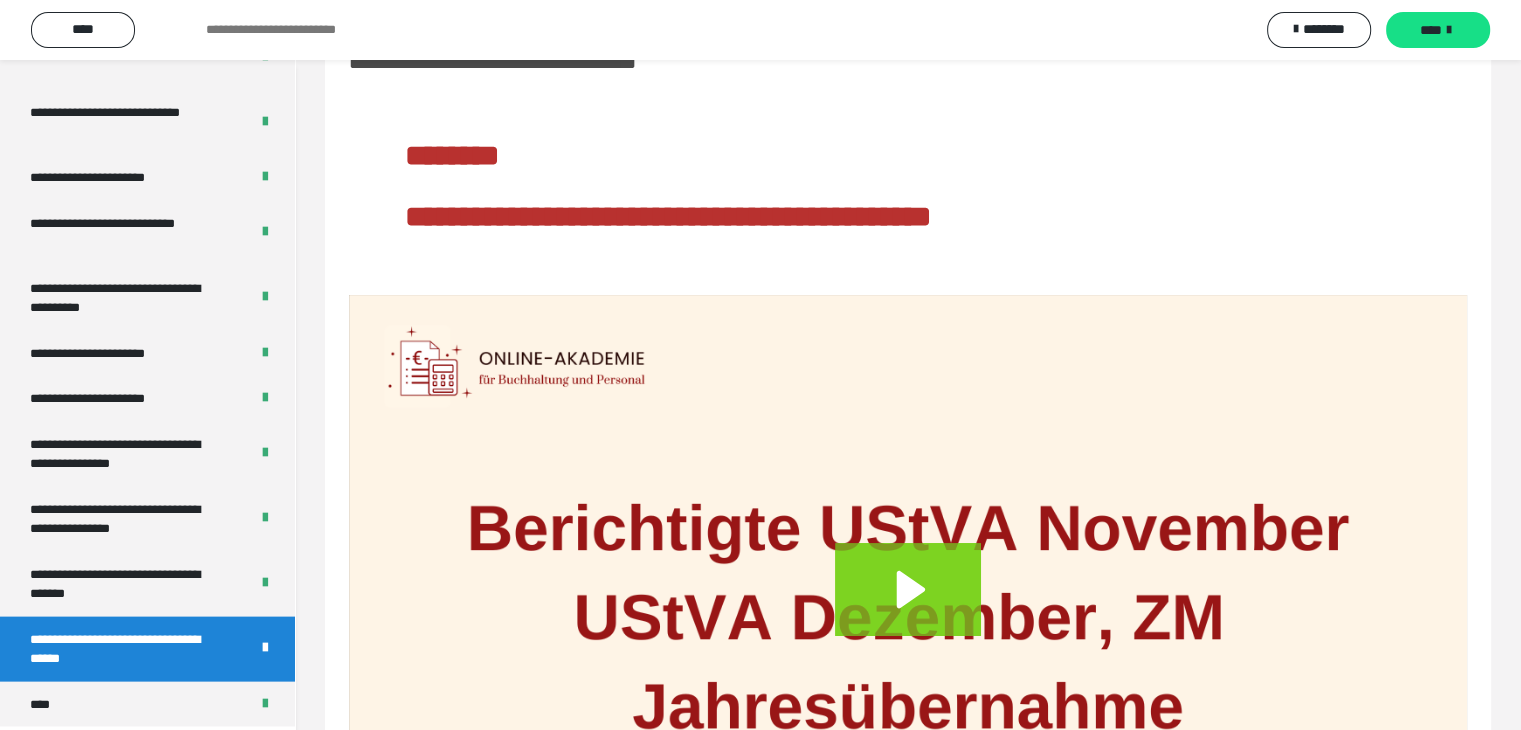 scroll, scrollTop: 300, scrollLeft: 0, axis: vertical 